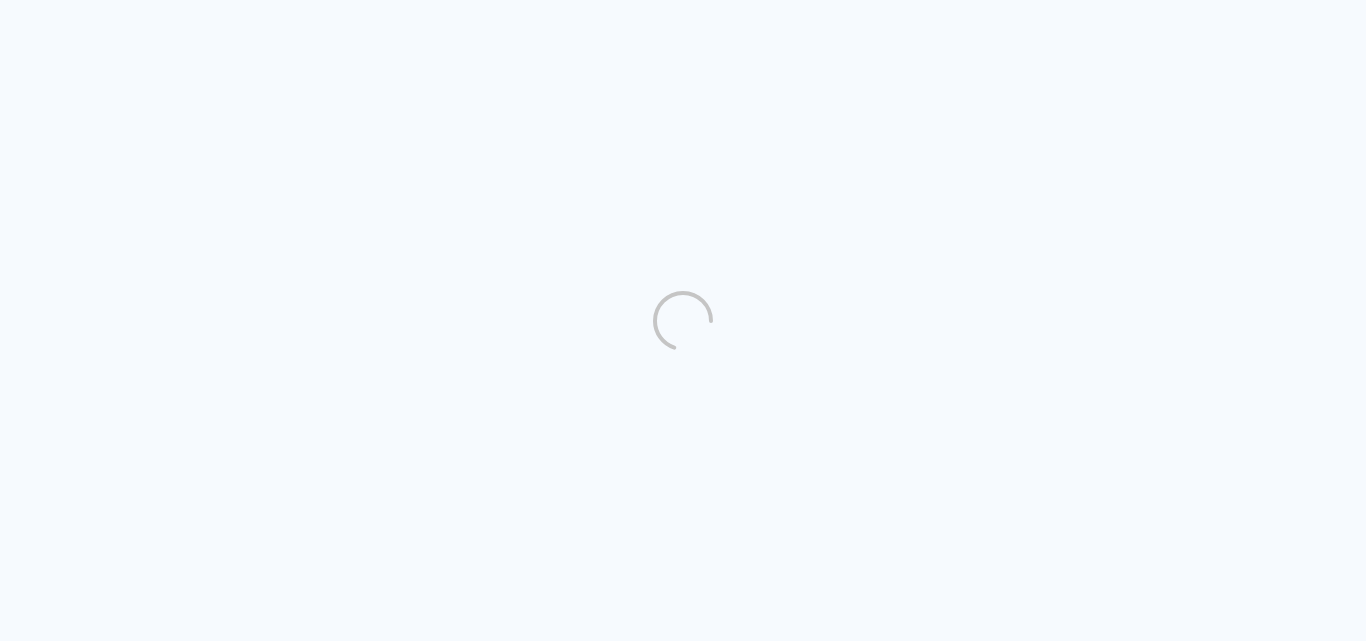 scroll, scrollTop: 0, scrollLeft: 0, axis: both 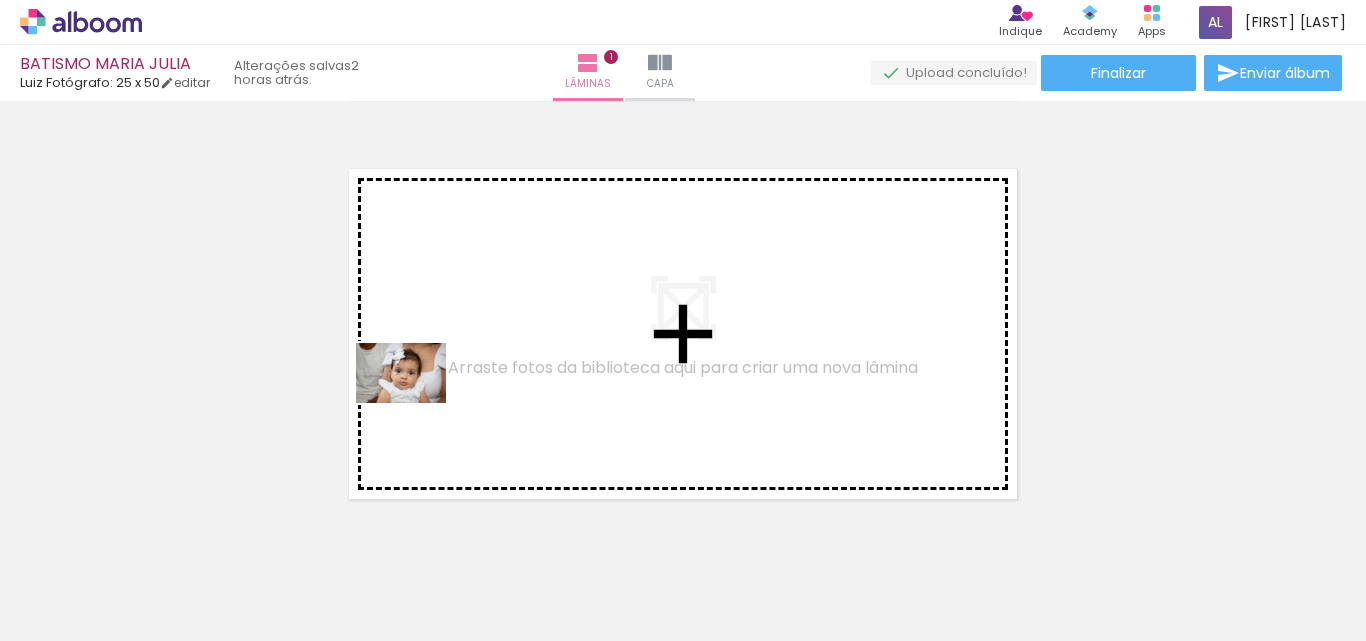 drag, startPoint x: 335, startPoint y: 585, endPoint x: 416, endPoint y: 403, distance: 199.21094 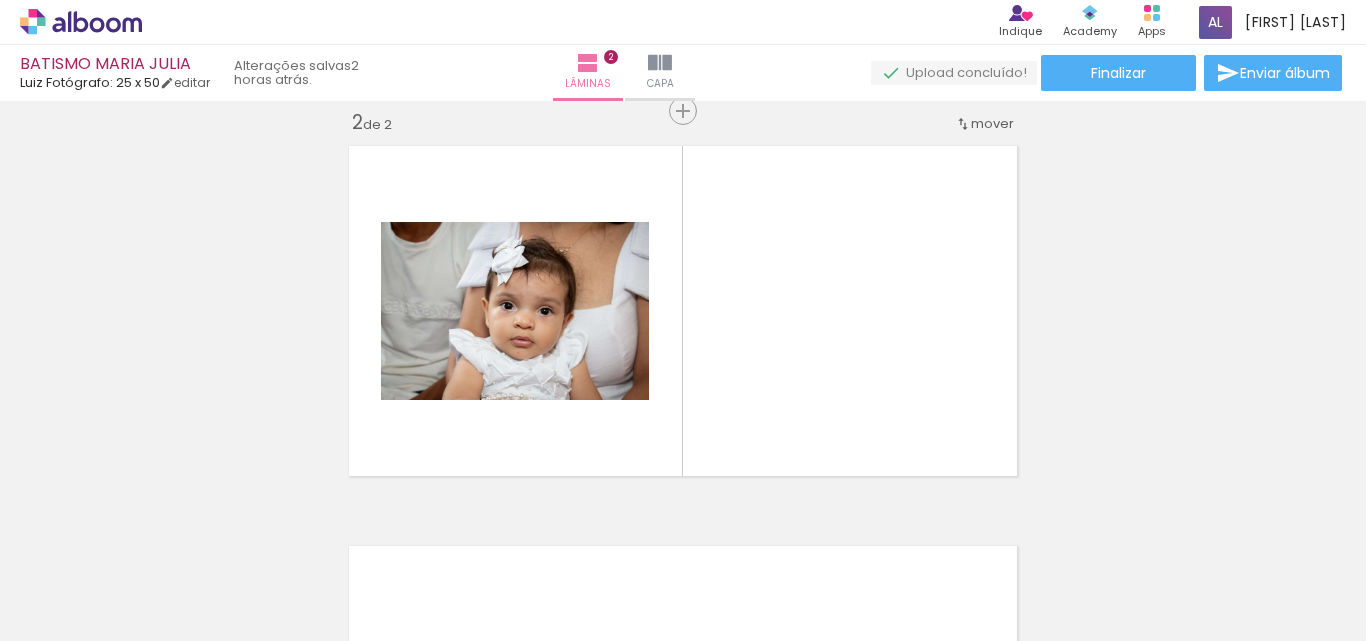 scroll, scrollTop: 426, scrollLeft: 0, axis: vertical 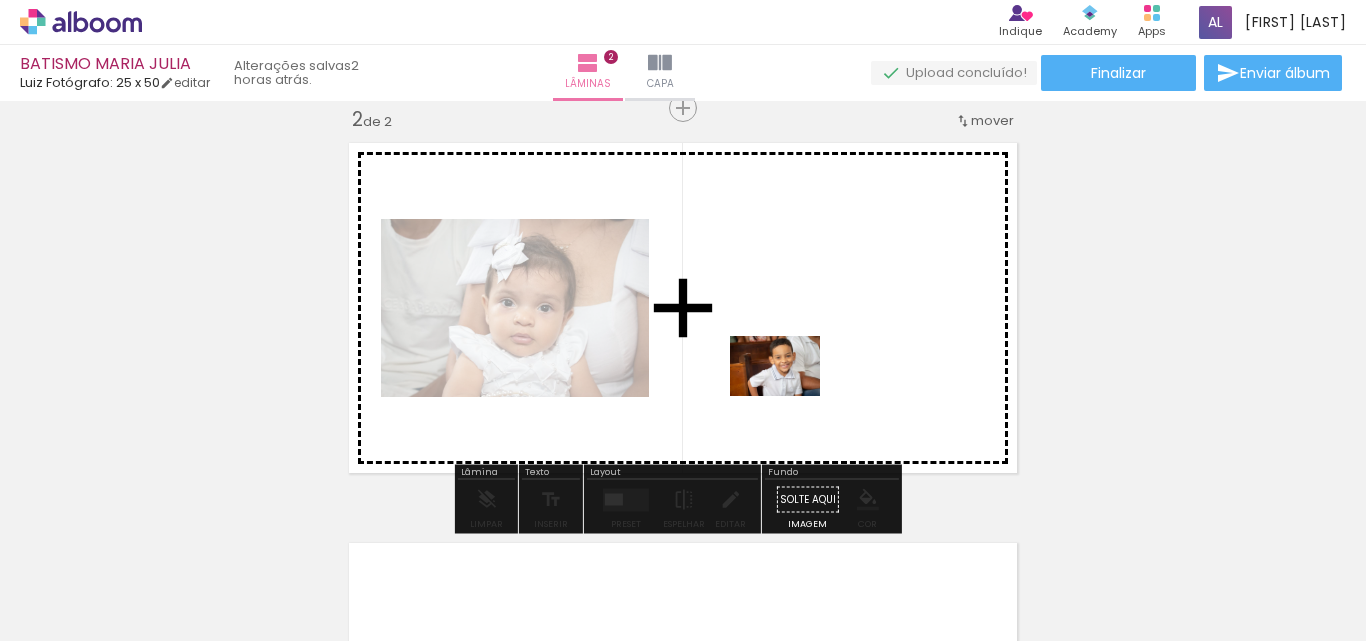 drag, startPoint x: 552, startPoint y: 600, endPoint x: 813, endPoint y: 381, distance: 340.7081 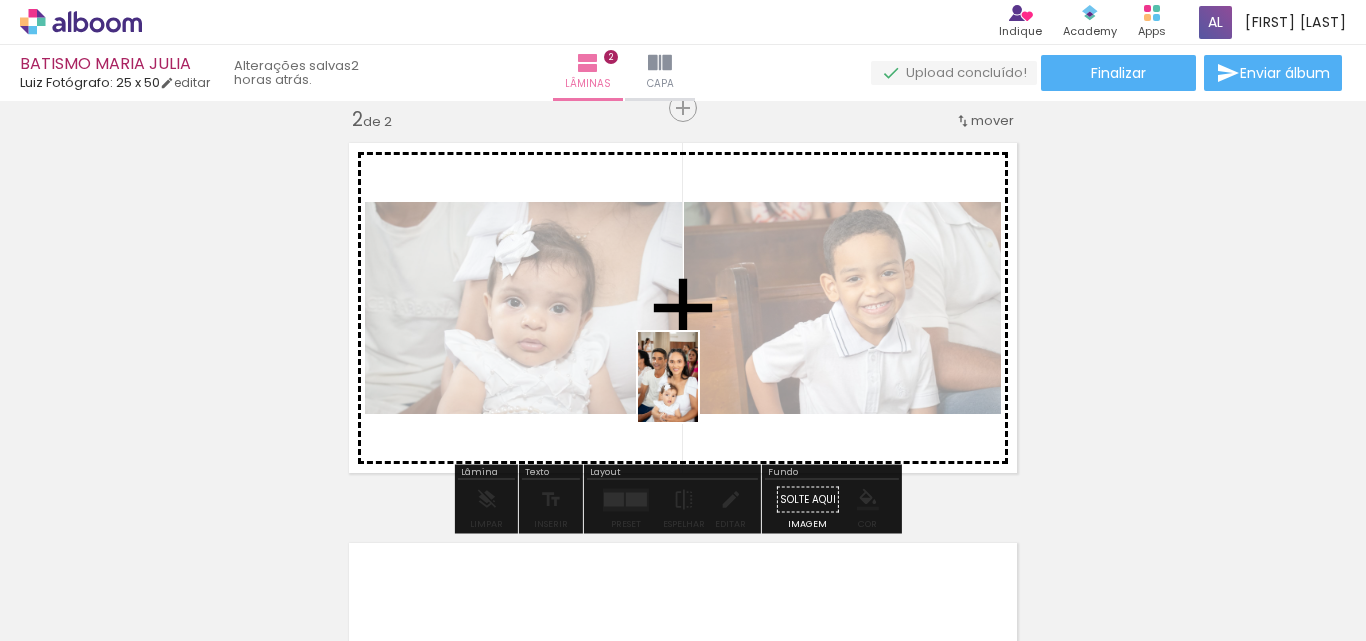 drag, startPoint x: 430, startPoint y: 600, endPoint x: 698, endPoint y: 392, distance: 339.24622 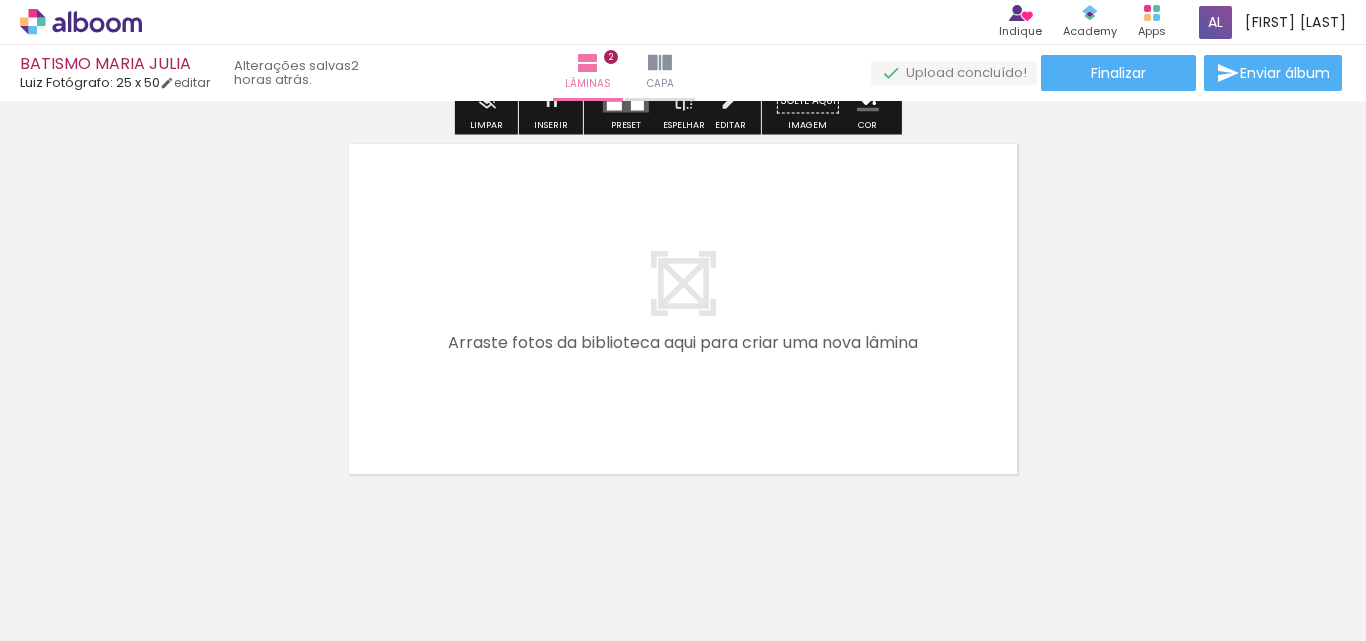 scroll, scrollTop: 826, scrollLeft: 0, axis: vertical 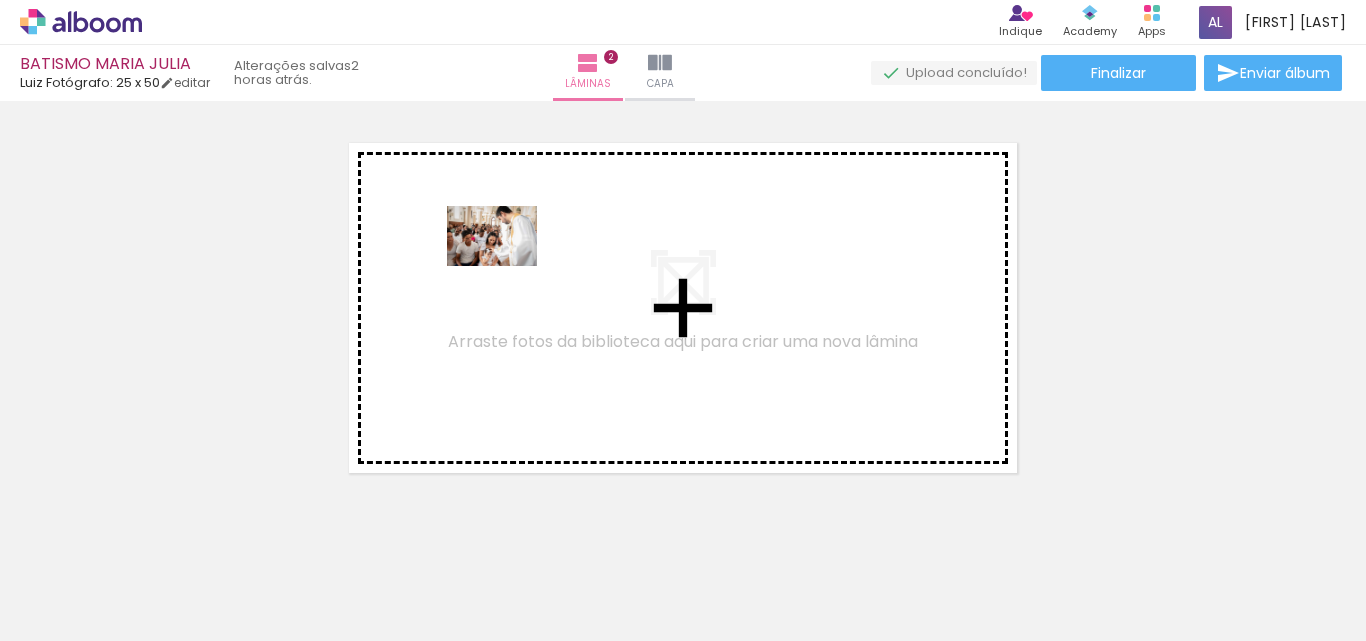 drag, startPoint x: 654, startPoint y: 586, endPoint x: 507, endPoint y: 266, distance: 352.1491 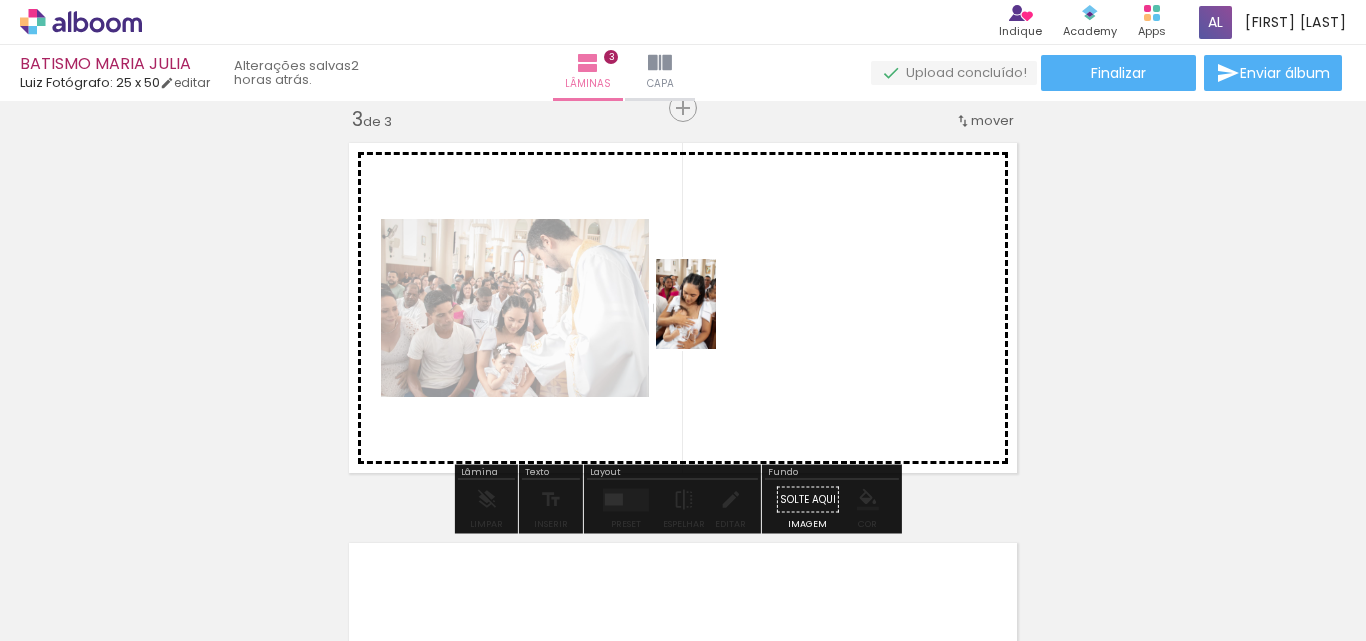 drag, startPoint x: 783, startPoint y: 583, endPoint x: 716, endPoint y: 319, distance: 272.36923 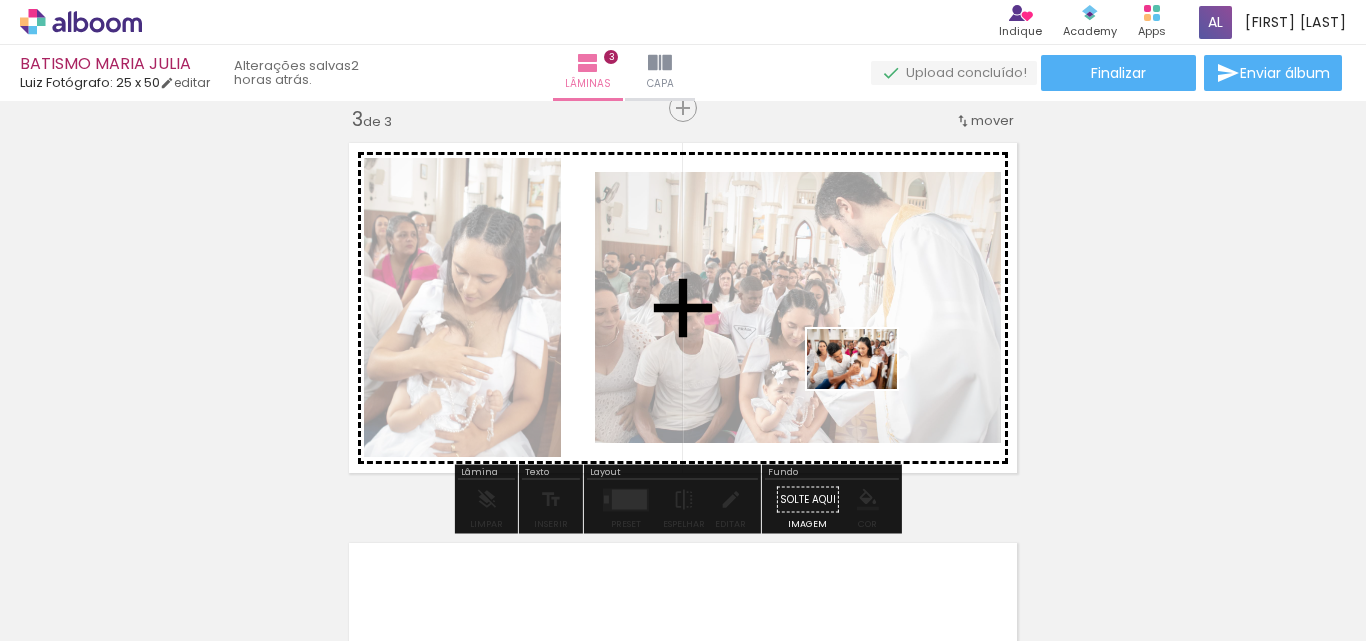 drag, startPoint x: 896, startPoint y: 583, endPoint x: 867, endPoint y: 389, distance: 196.15555 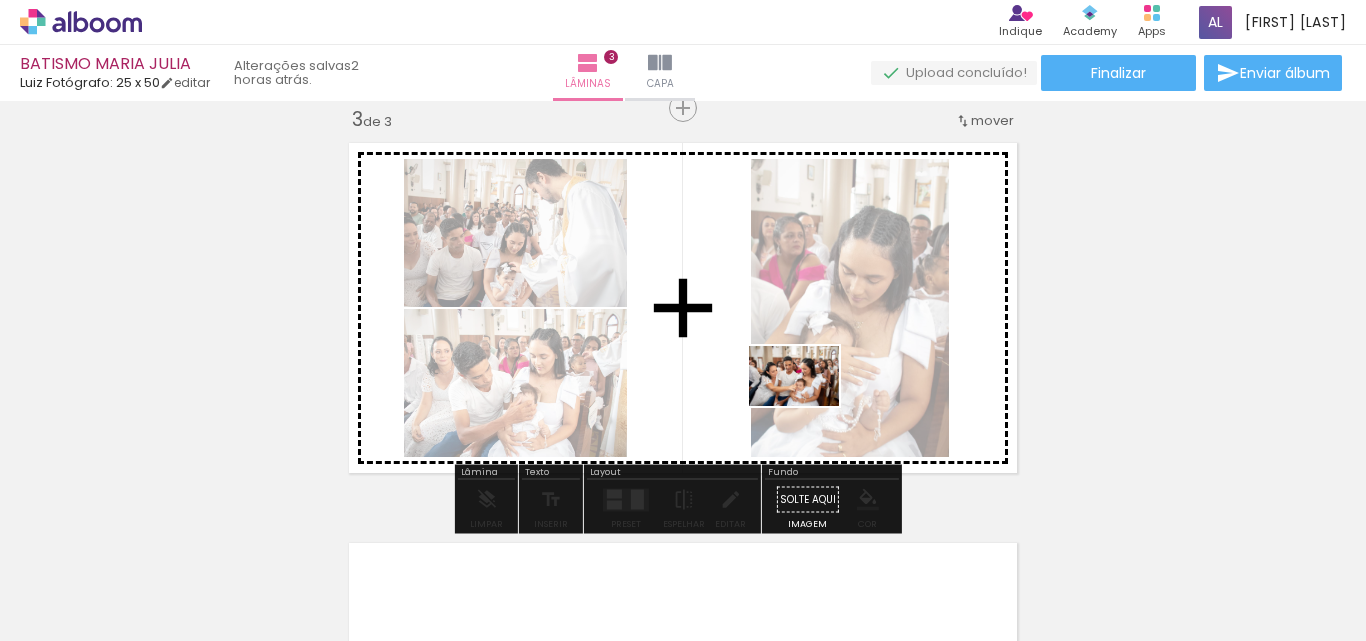 drag, startPoint x: 1018, startPoint y: 590, endPoint x: 805, endPoint y: 402, distance: 284.10034 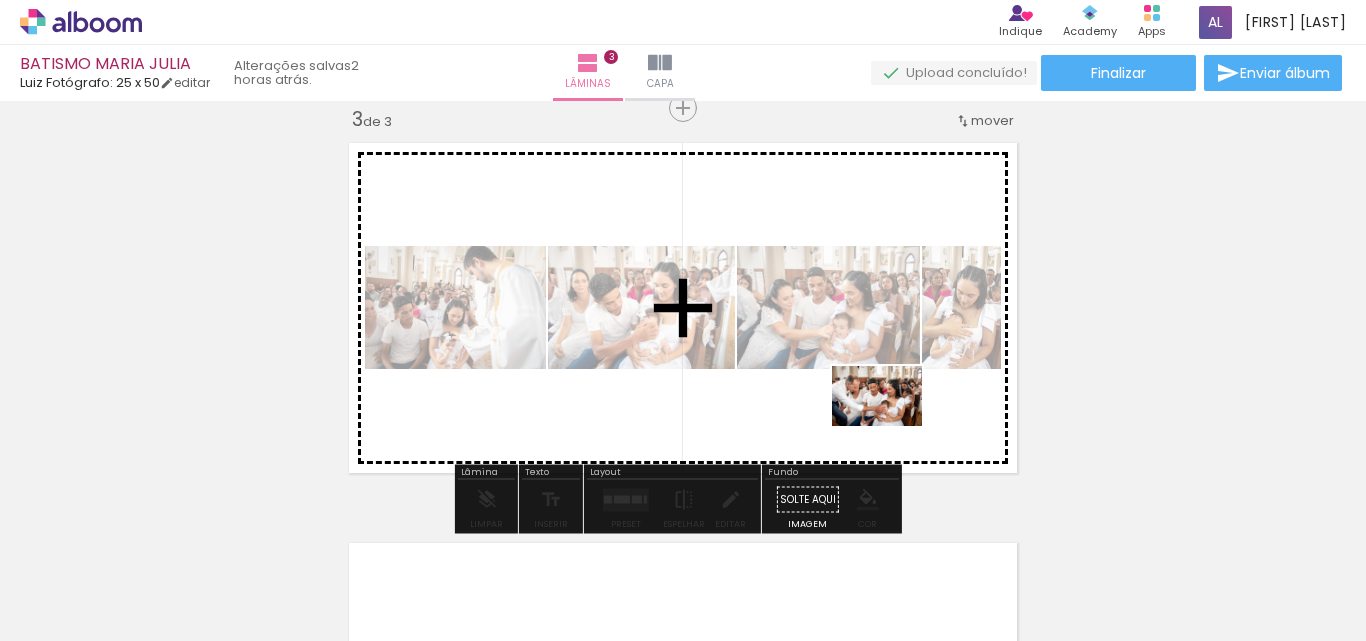 drag, startPoint x: 1116, startPoint y: 597, endPoint x: 892, endPoint y: 426, distance: 281.8102 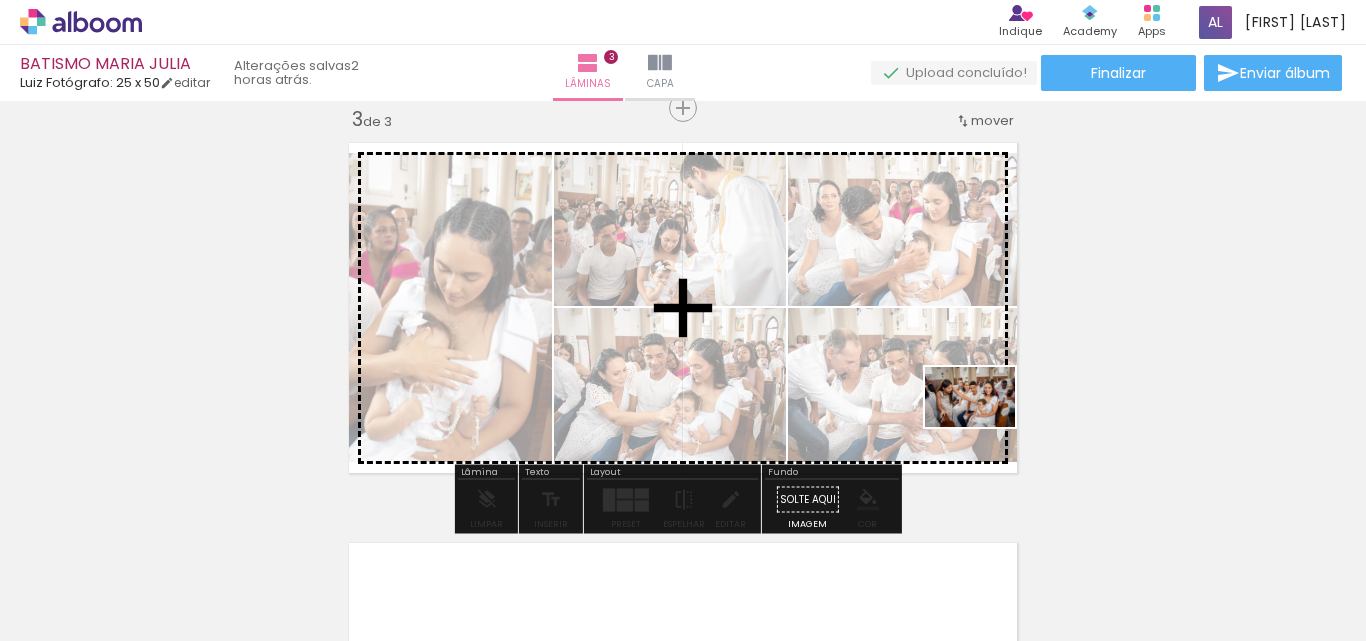 drag, startPoint x: 1228, startPoint y: 583, endPoint x: 985, endPoint y: 427, distance: 288.76462 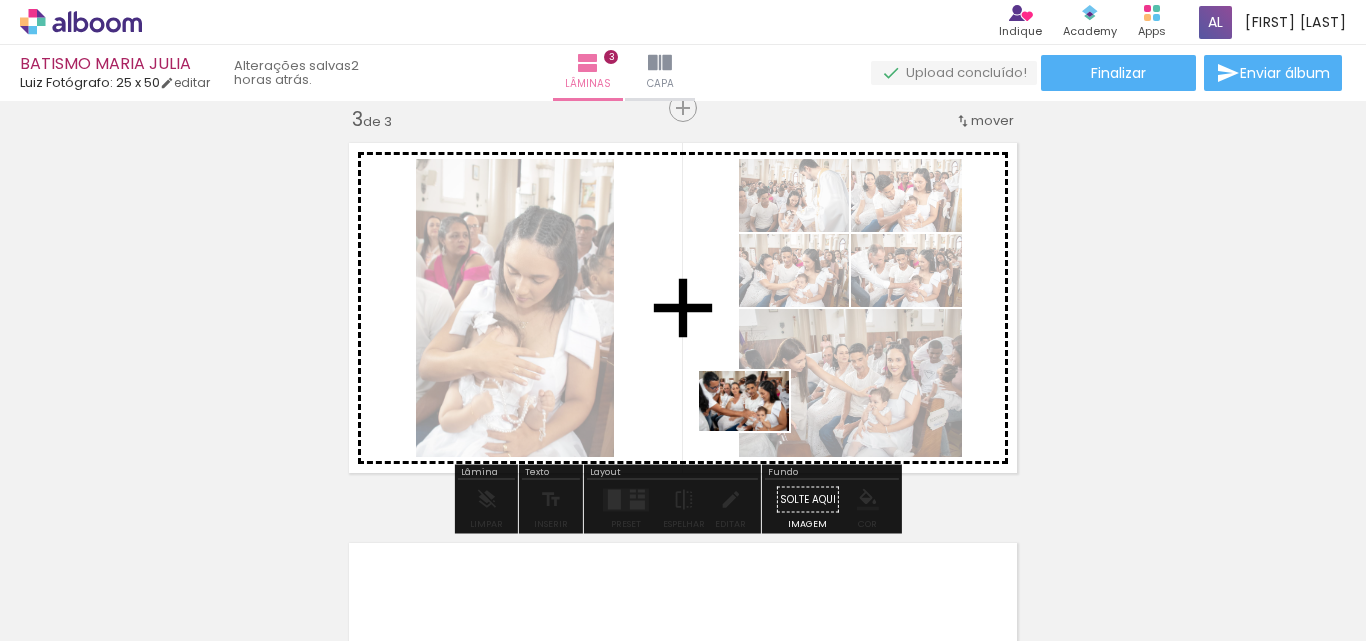 drag, startPoint x: 1316, startPoint y: 590, endPoint x: 957, endPoint y: 523, distance: 365.19858 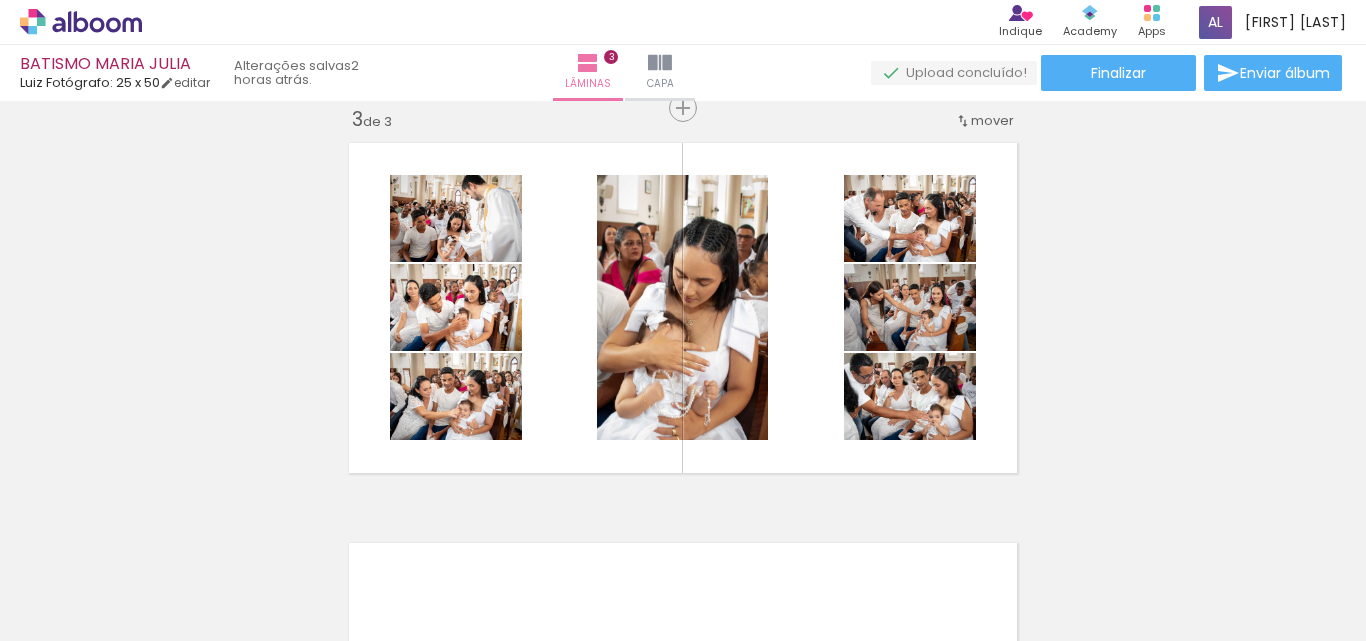 scroll, scrollTop: 0, scrollLeft: 480, axis: horizontal 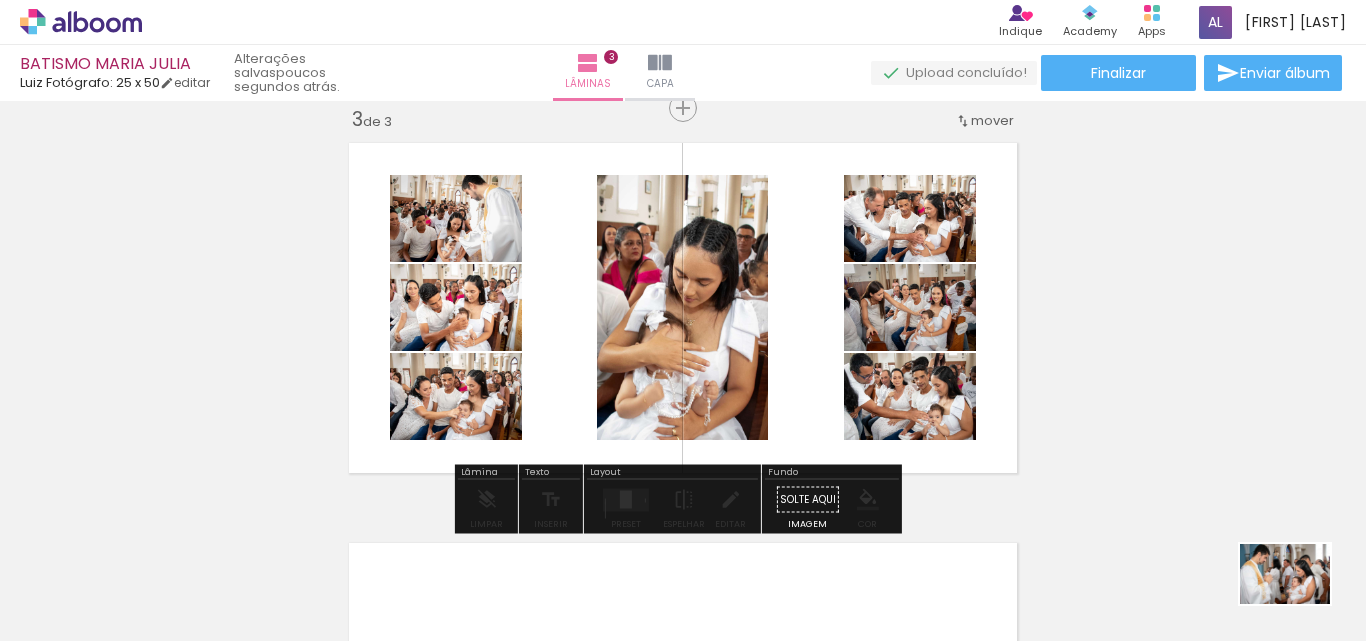 drag, startPoint x: 1289, startPoint y: 586, endPoint x: 1300, endPoint y: 604, distance: 21.095022 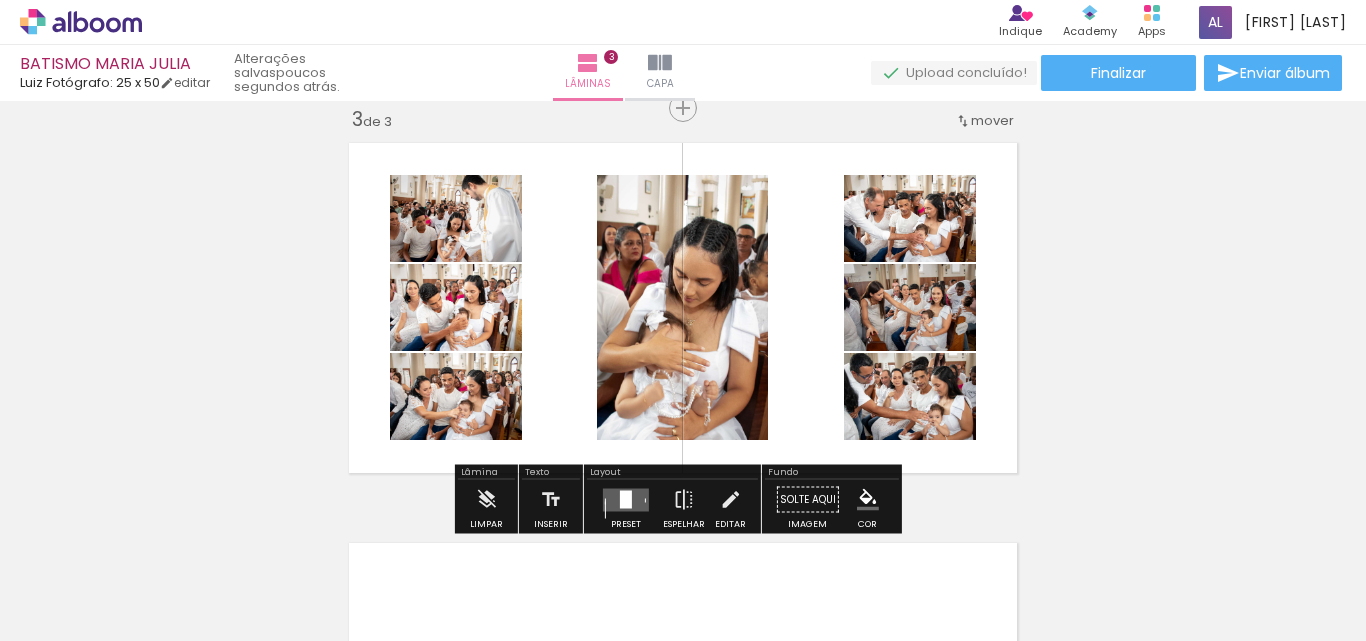 click at bounding box center (-280, 574) 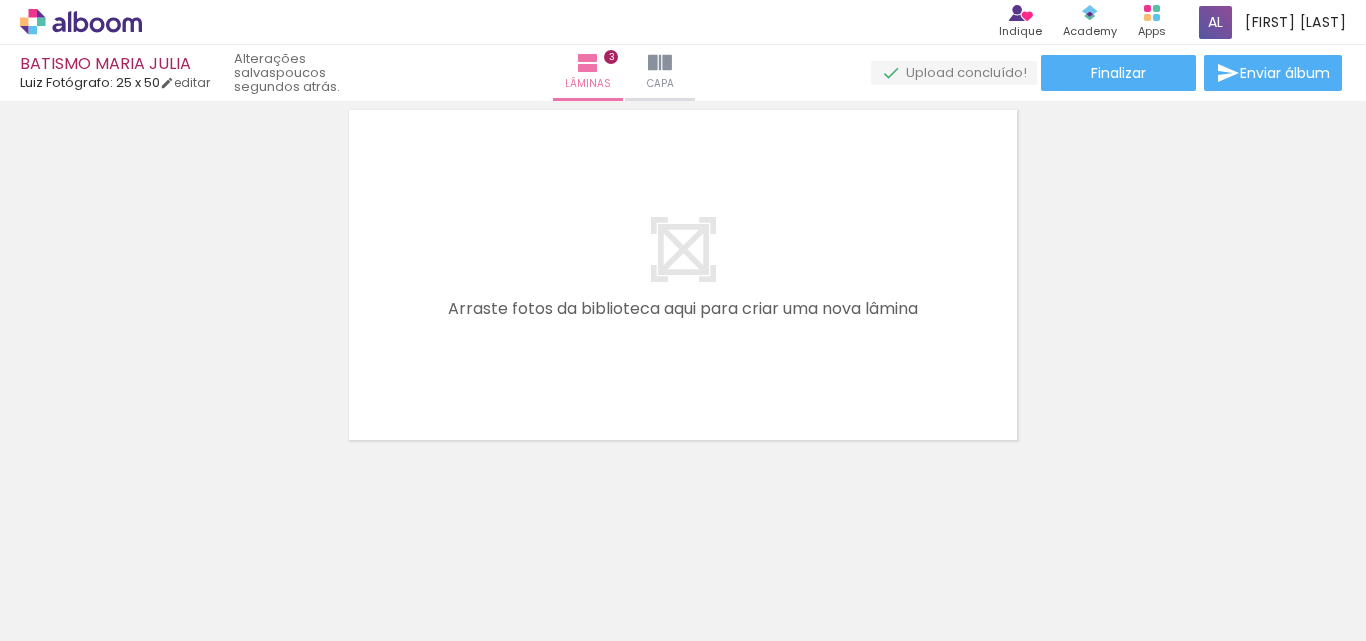 scroll, scrollTop: 1263, scrollLeft: 0, axis: vertical 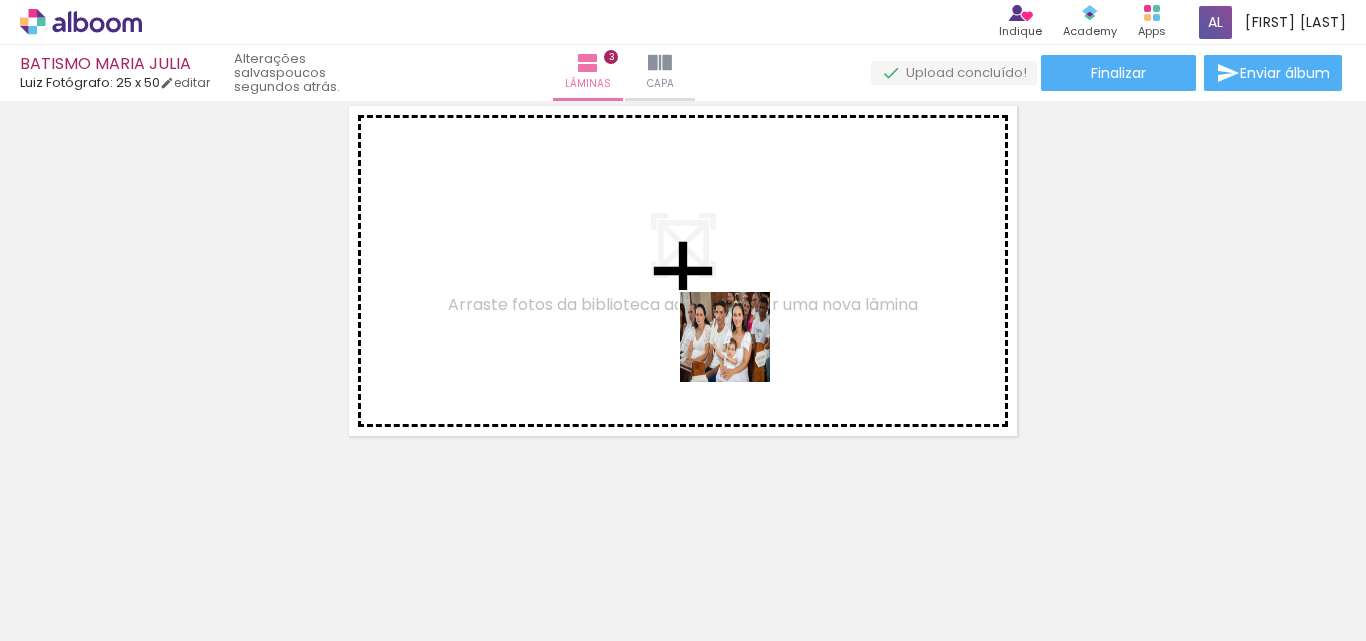 drag, startPoint x: 952, startPoint y: 576, endPoint x: 725, endPoint y: 324, distance: 339.16516 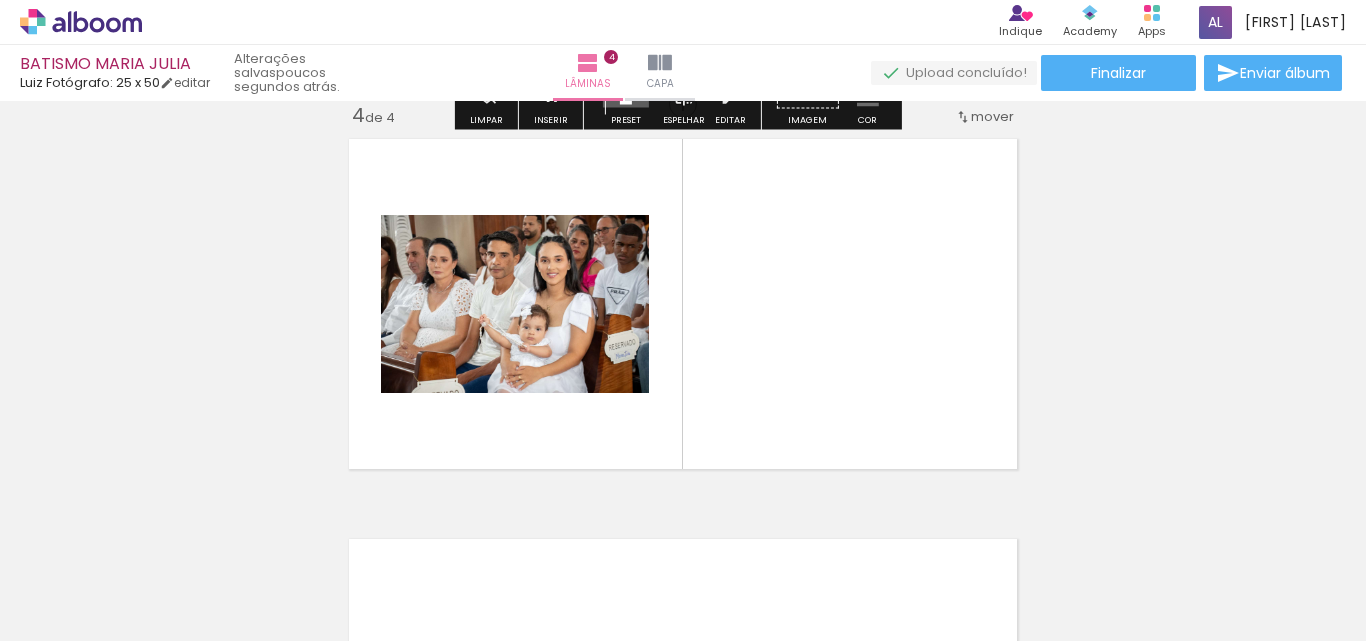 scroll, scrollTop: 1226, scrollLeft: 0, axis: vertical 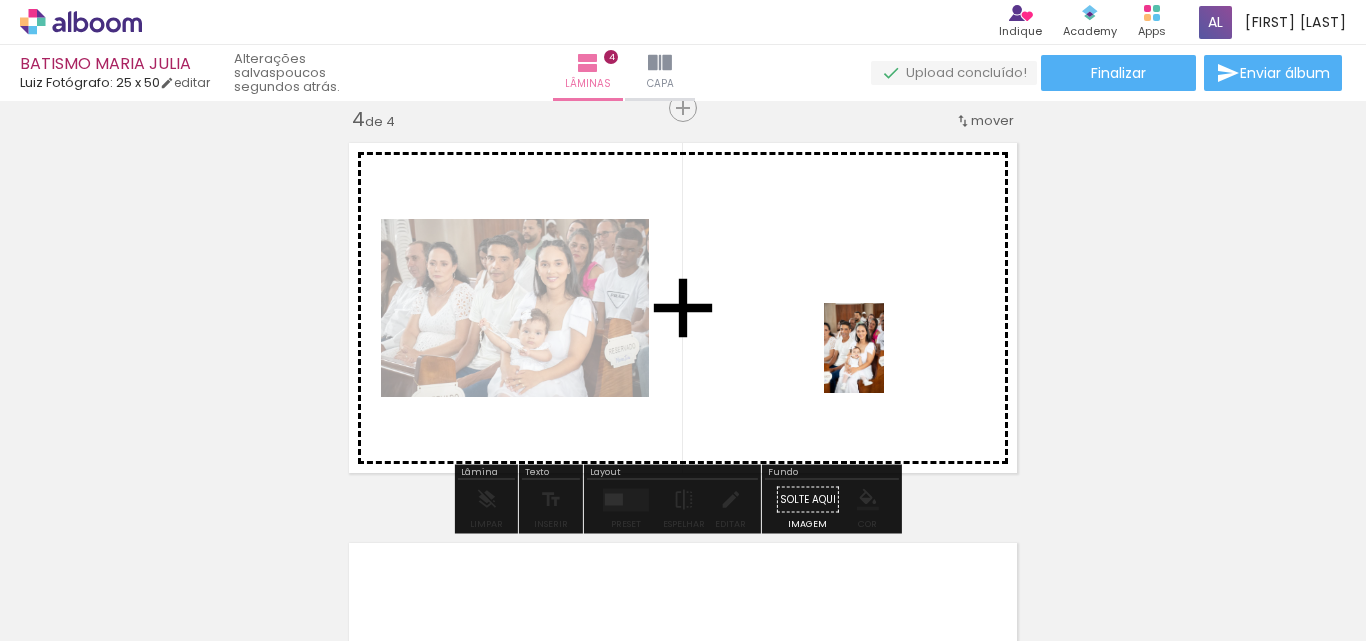 drag, startPoint x: 1090, startPoint y: 573, endPoint x: 870, endPoint y: 349, distance: 313.96814 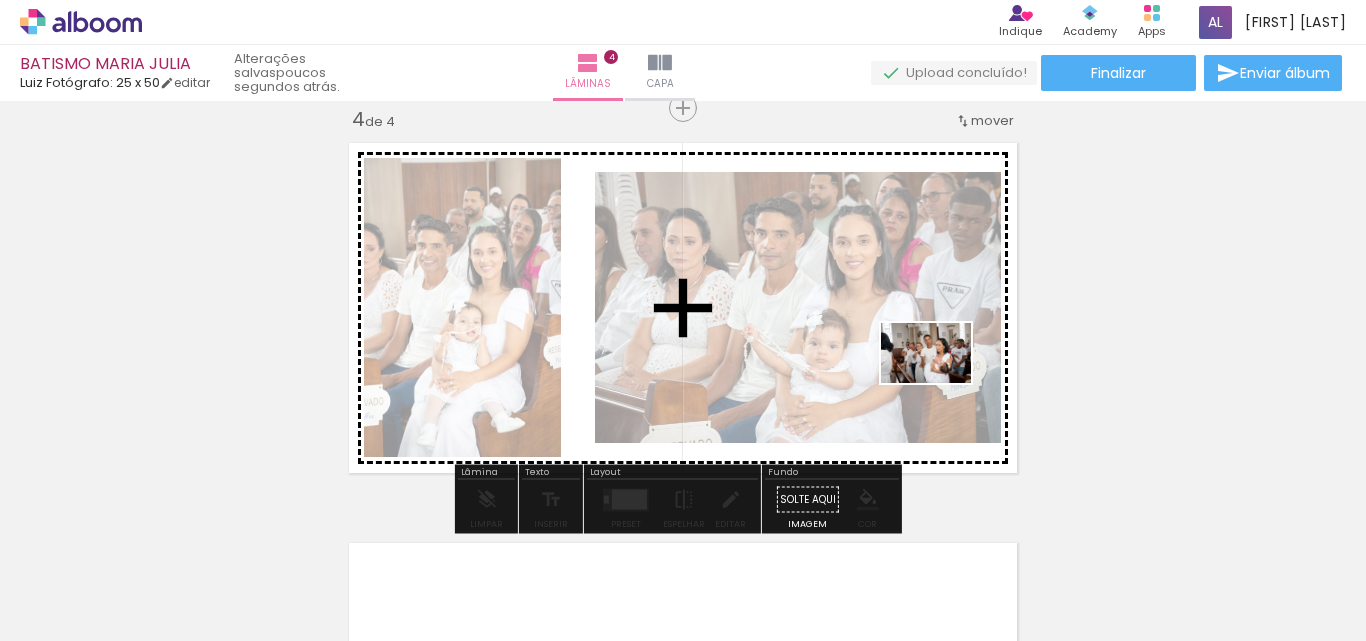 drag, startPoint x: 1201, startPoint y: 601, endPoint x: 1161, endPoint y: 574, distance: 48.259712 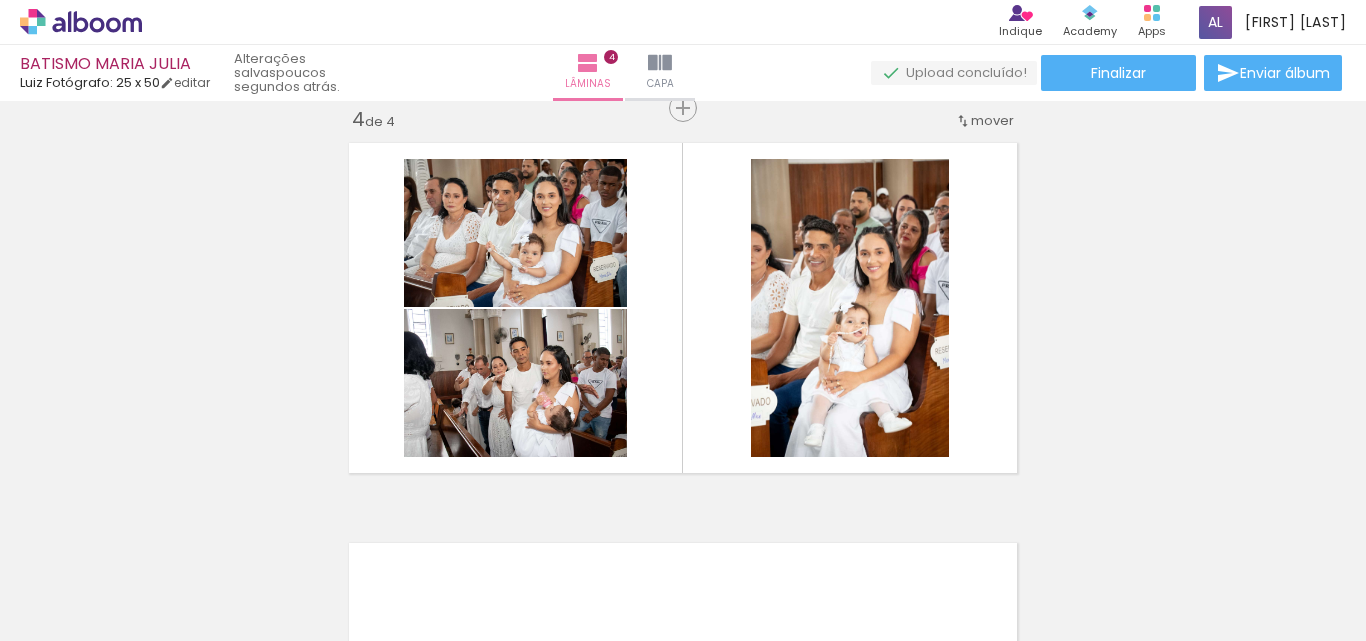 scroll, scrollTop: 0, scrollLeft: 747, axis: horizontal 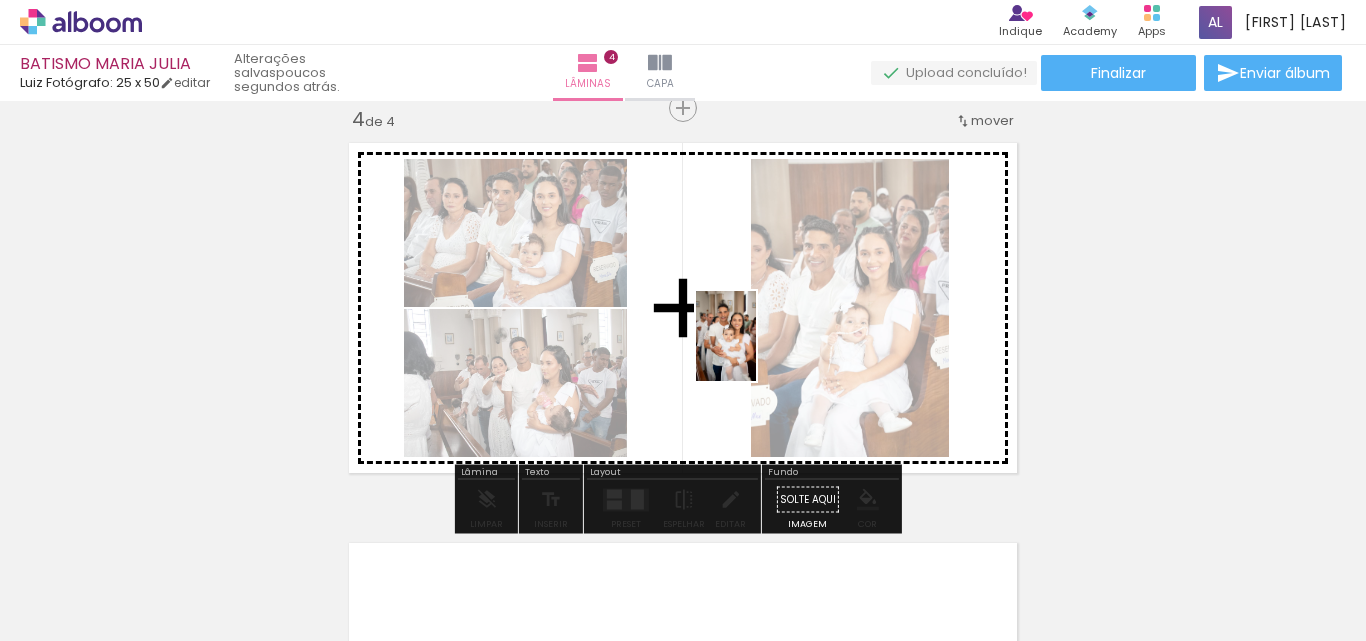 drag, startPoint x: 1139, startPoint y: 597, endPoint x: 756, endPoint y: 351, distance: 455.19775 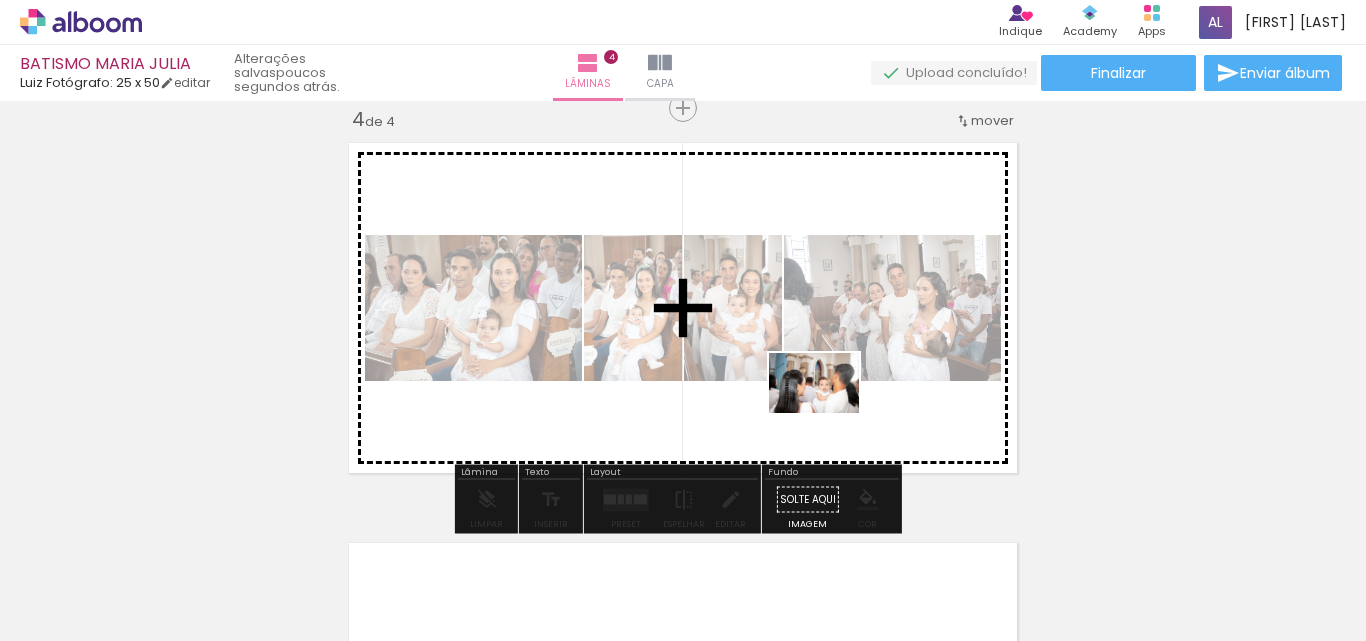 drag, startPoint x: 1263, startPoint y: 587, endPoint x: 828, endPoint y: 413, distance: 468.50934 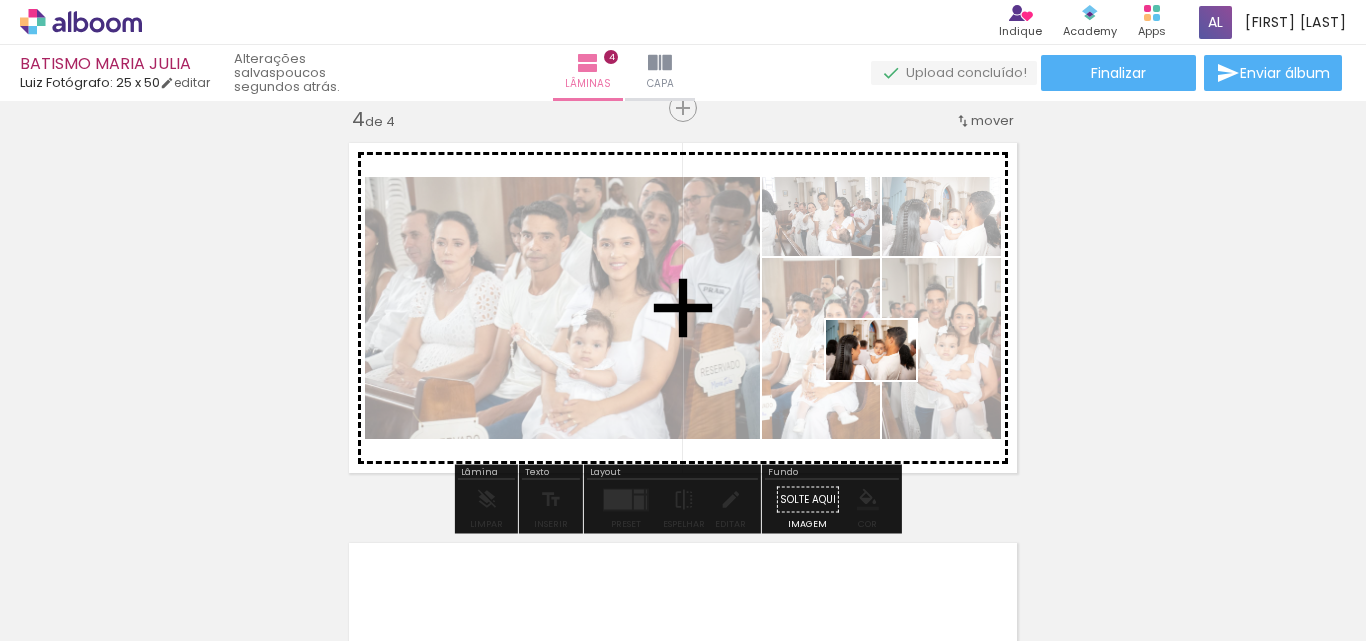drag, startPoint x: 1350, startPoint y: 593, endPoint x: 882, endPoint y: 377, distance: 515.4415 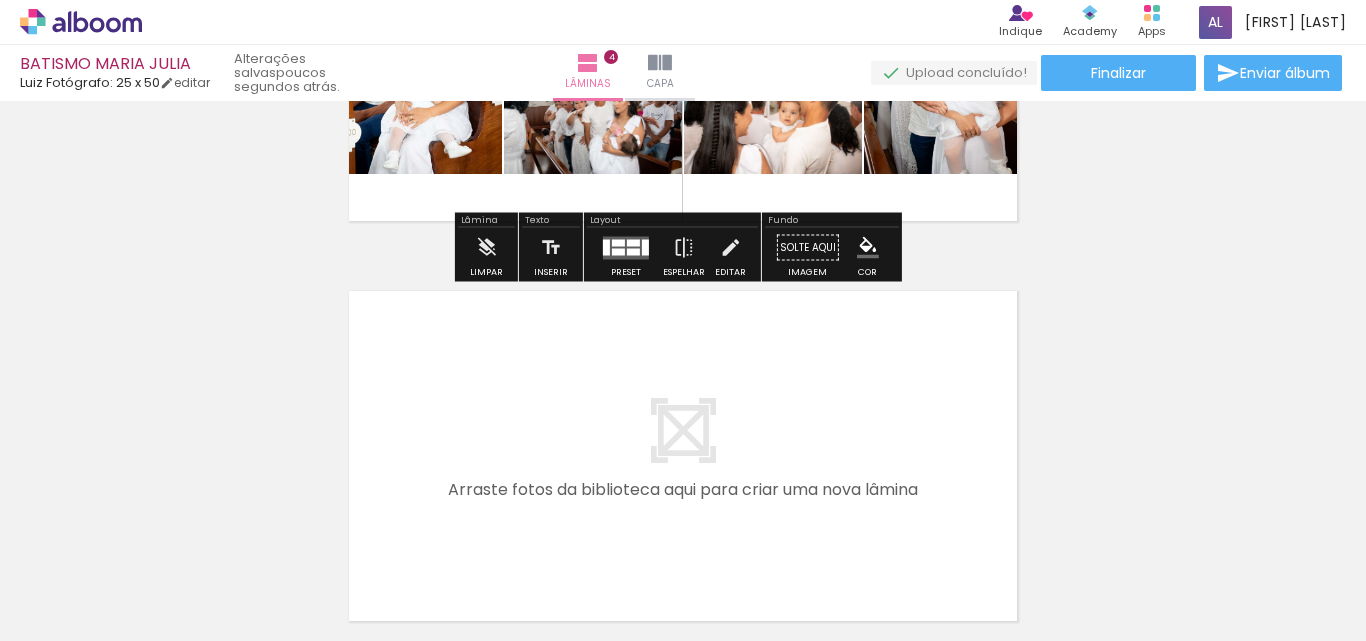 scroll, scrollTop: 1526, scrollLeft: 0, axis: vertical 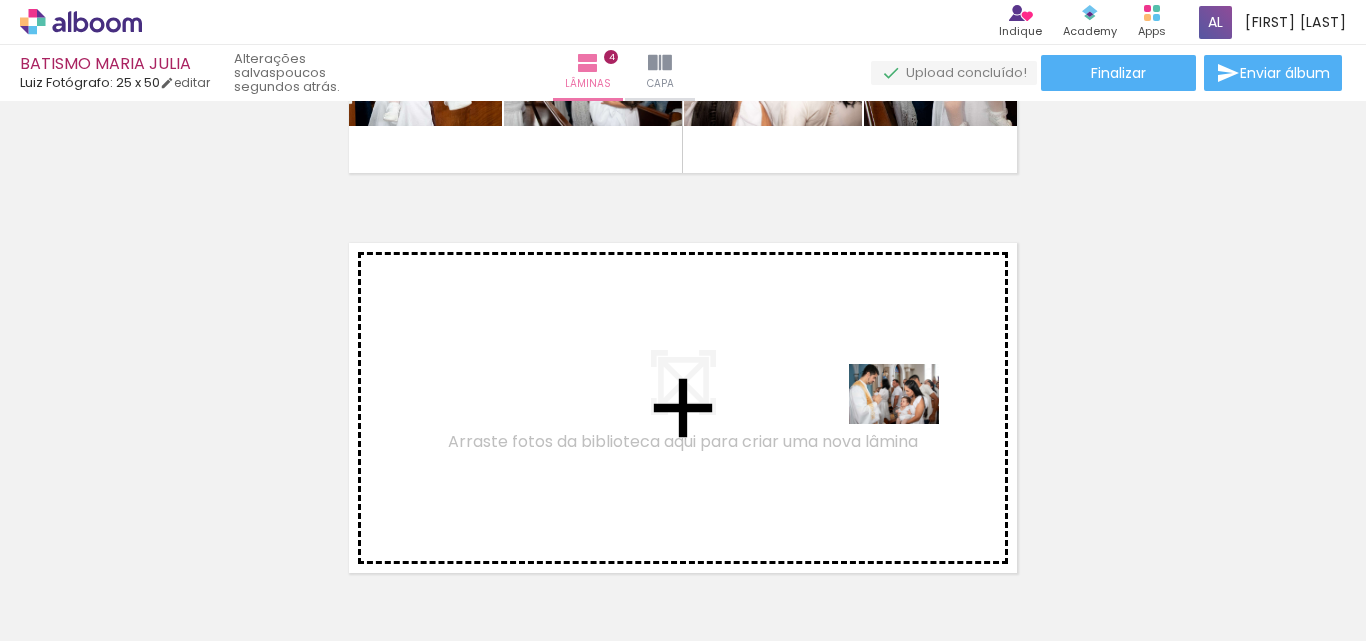 drag, startPoint x: 1049, startPoint y: 579, endPoint x: 909, endPoint y: 424, distance: 208.86598 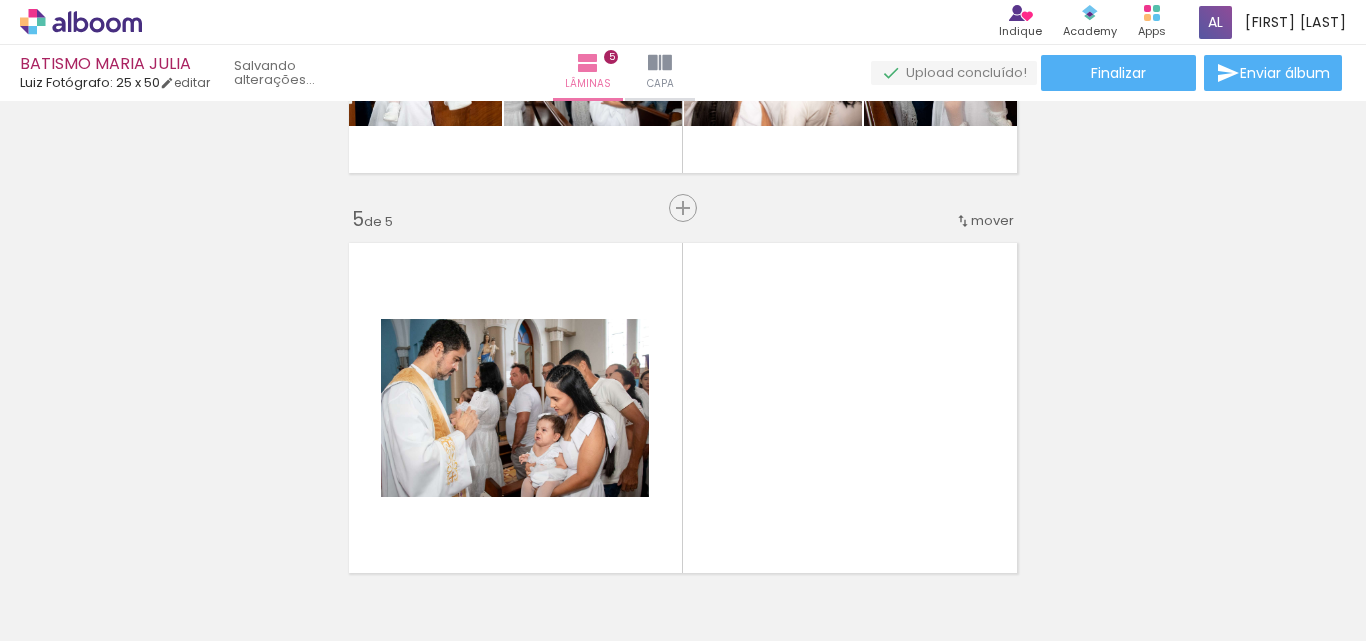 scroll, scrollTop: 1626, scrollLeft: 0, axis: vertical 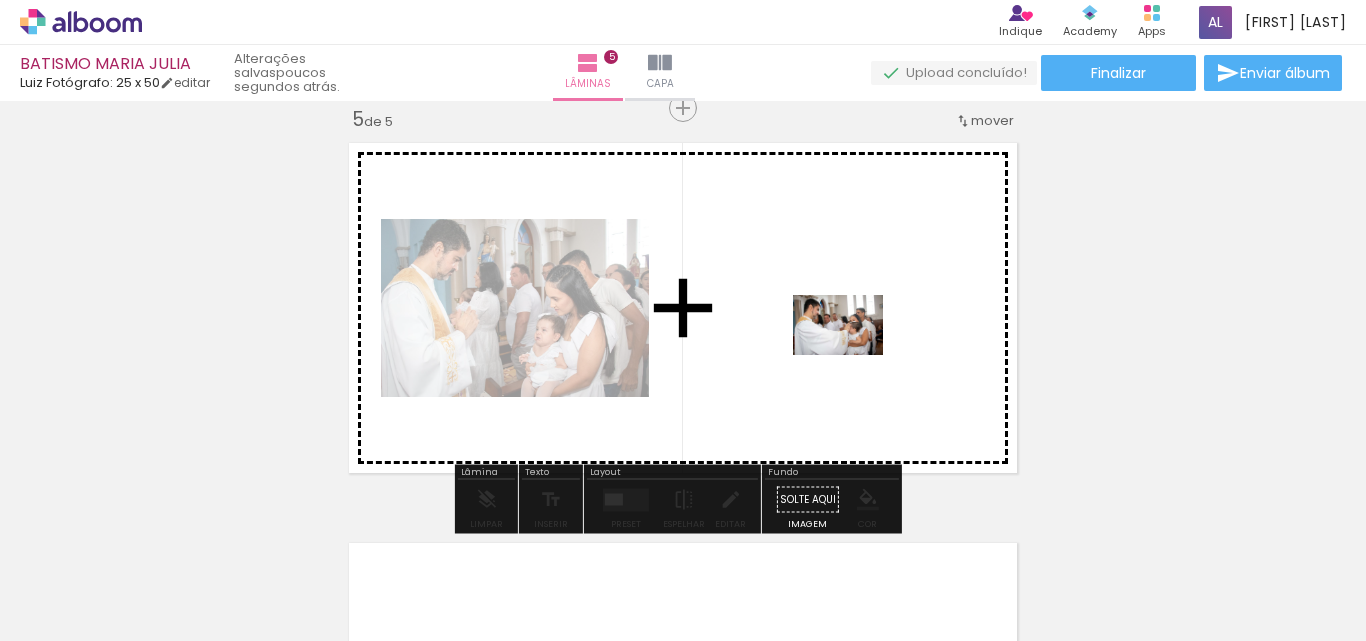 drag, startPoint x: 1073, startPoint y: 595, endPoint x: 853, endPoint y: 355, distance: 325.57642 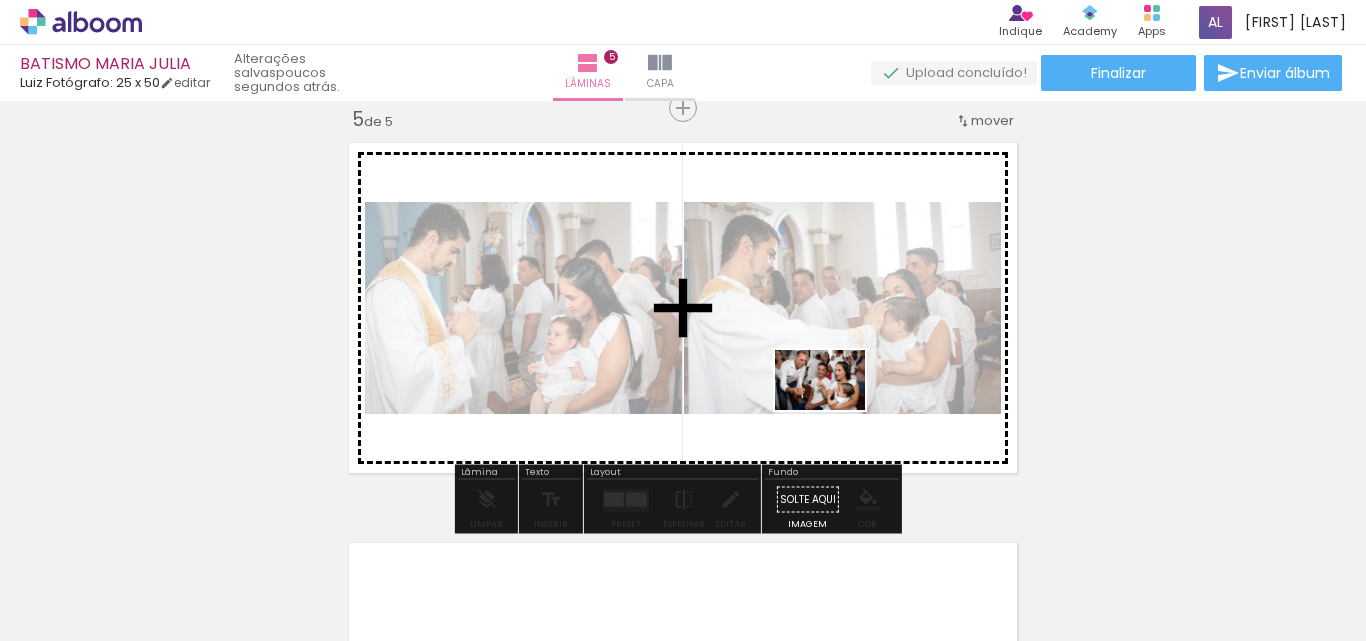 drag, startPoint x: 982, startPoint y: 589, endPoint x: 835, endPoint y: 410, distance: 231.6247 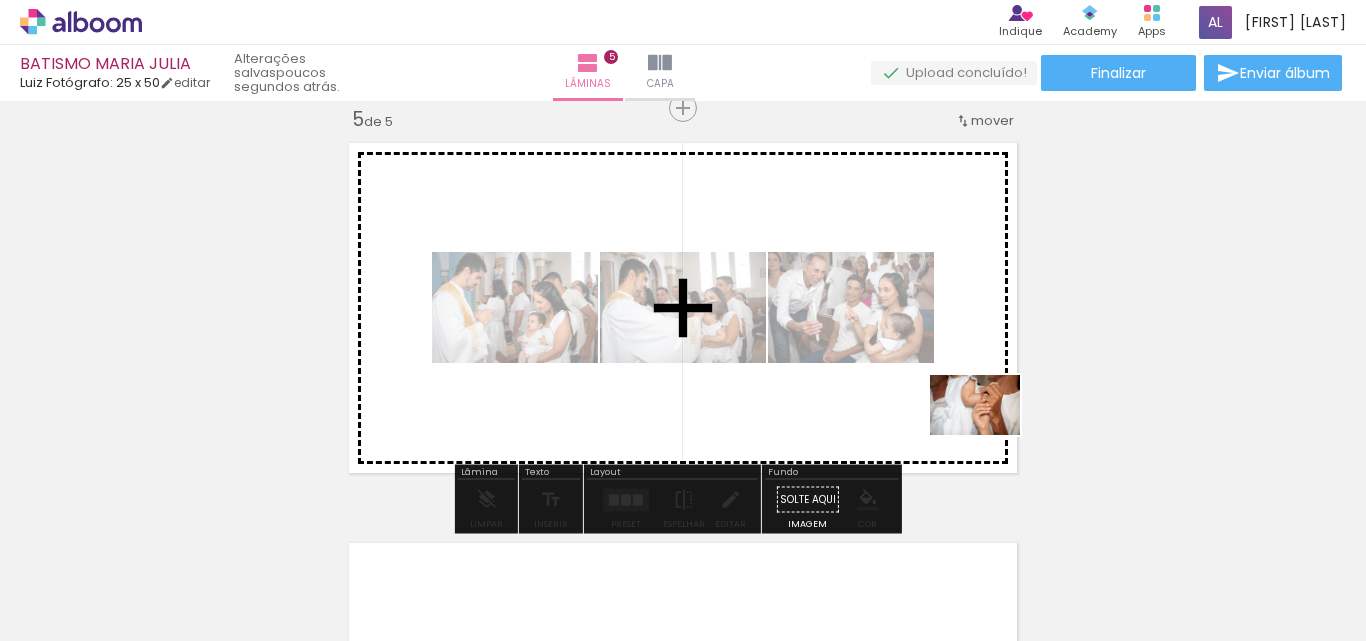 drag, startPoint x: 1203, startPoint y: 593, endPoint x: 1302, endPoint y: 570, distance: 101.636604 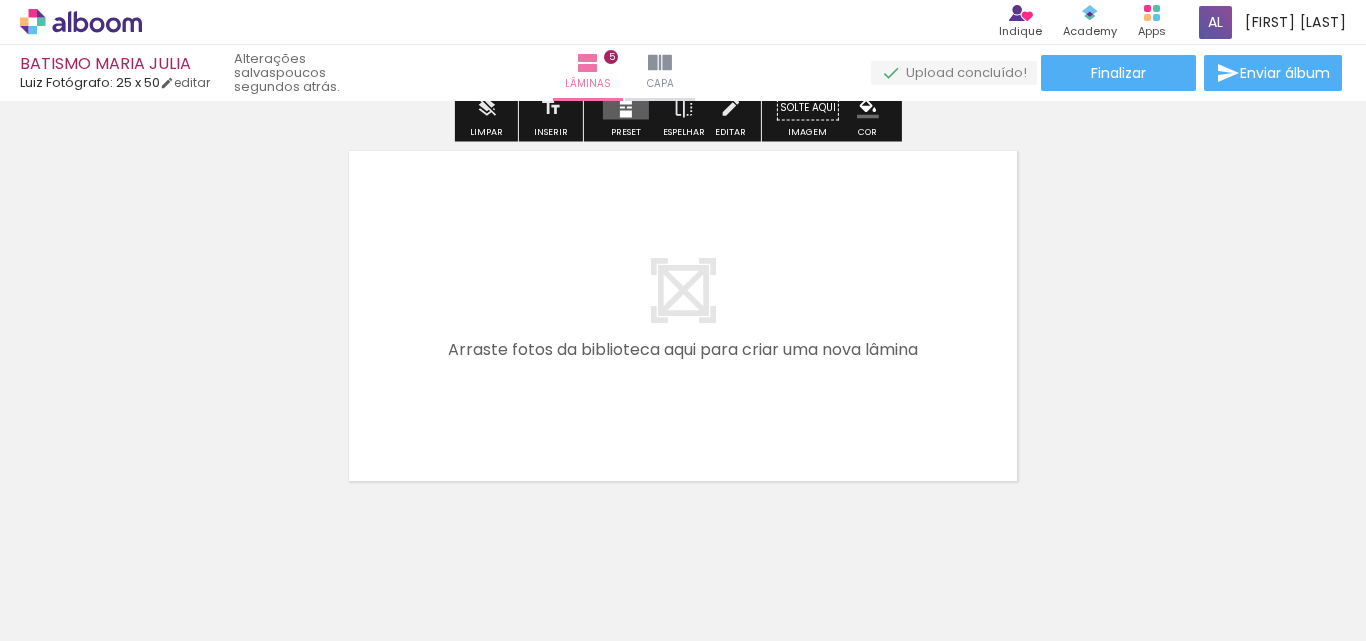 scroll, scrollTop: 2026, scrollLeft: 0, axis: vertical 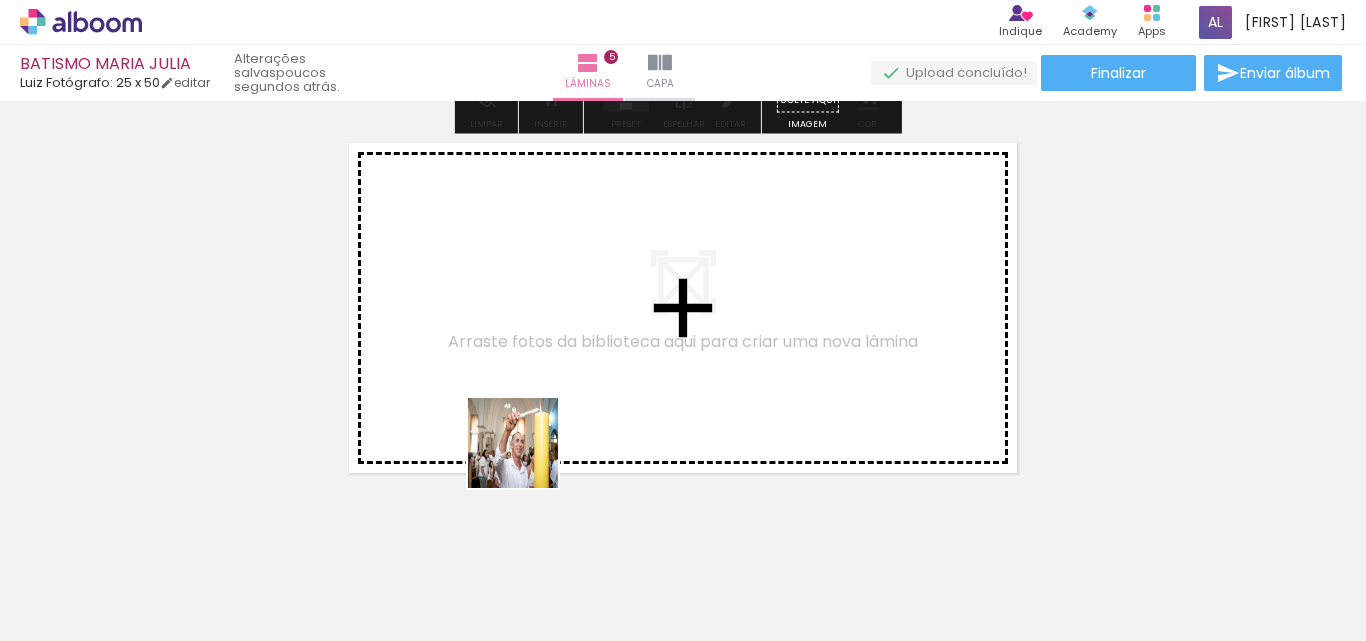 drag, startPoint x: 533, startPoint y: 530, endPoint x: 727, endPoint y: 553, distance: 195.35864 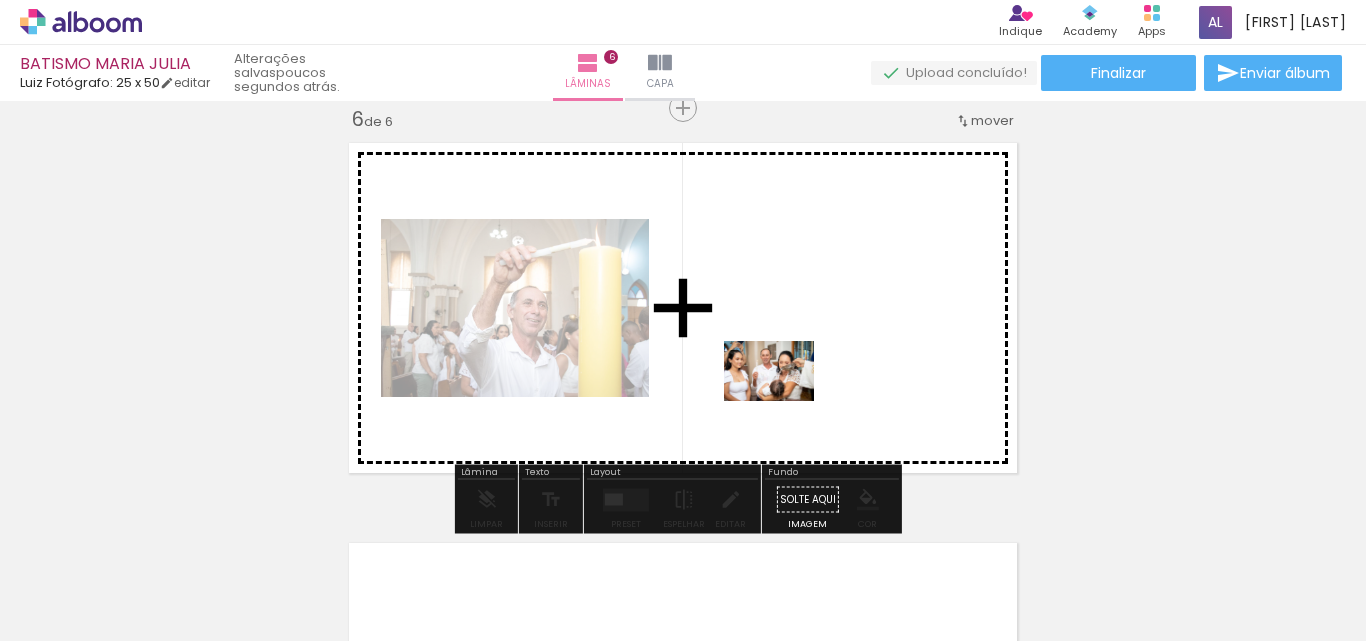 drag, startPoint x: 654, startPoint y: 587, endPoint x: 820, endPoint y: 538, distance: 173.0809 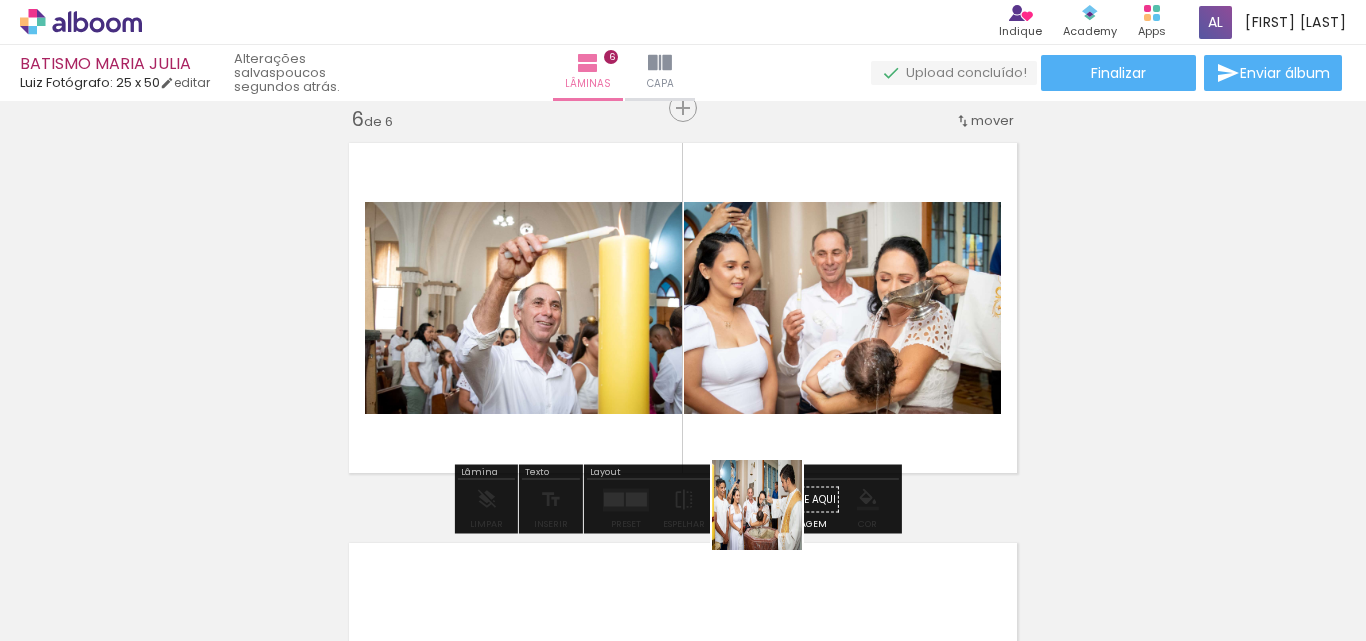 drag, startPoint x: 772, startPoint y: 520, endPoint x: 771, endPoint y: 427, distance: 93.00538 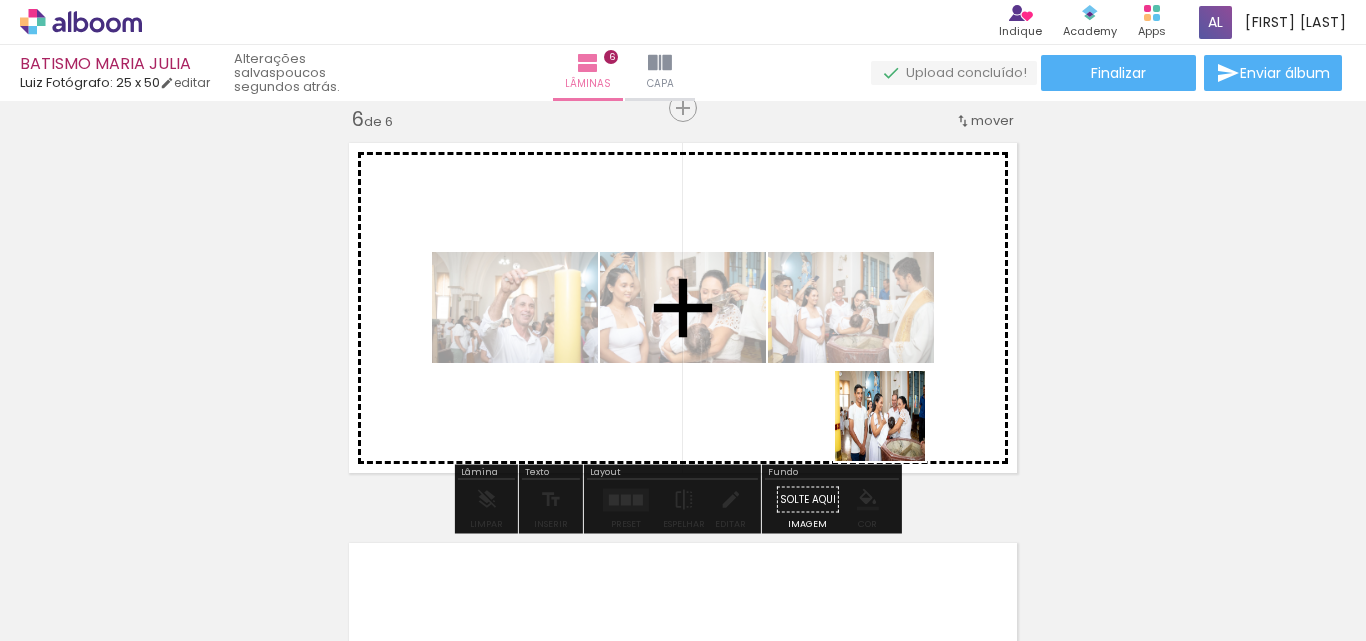 drag, startPoint x: 895, startPoint y: 599, endPoint x: 786, endPoint y: 462, distance: 175.07141 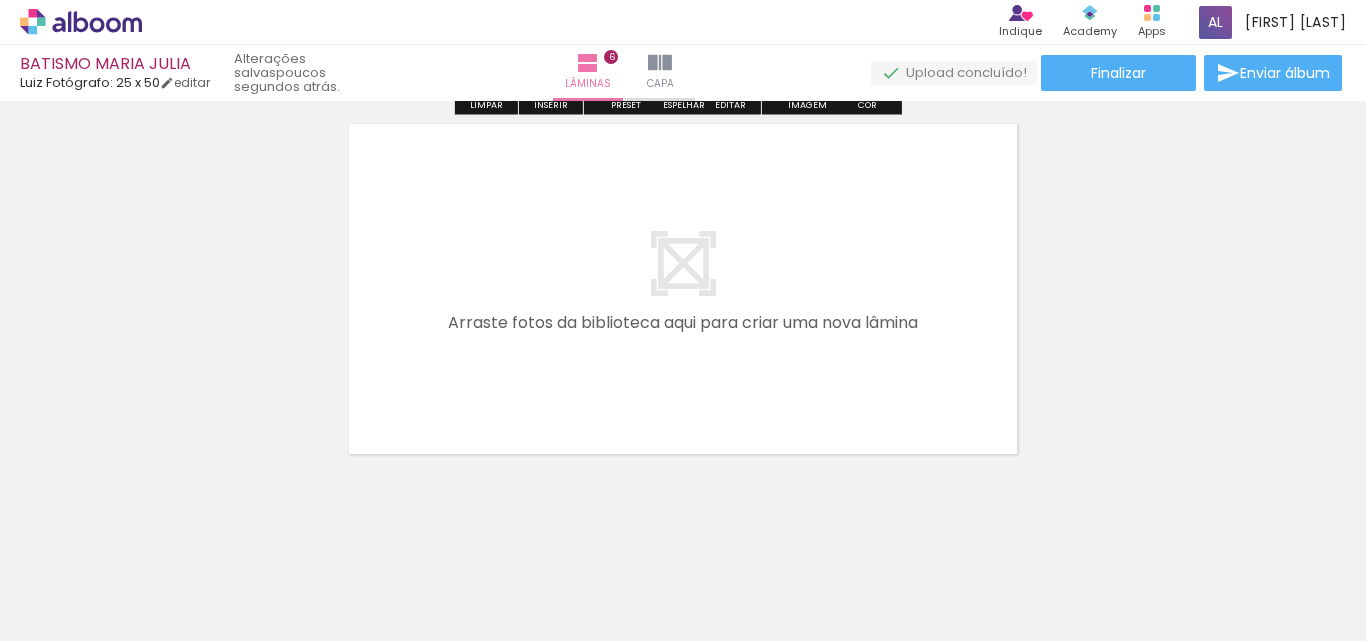 scroll, scrollTop: 2463, scrollLeft: 0, axis: vertical 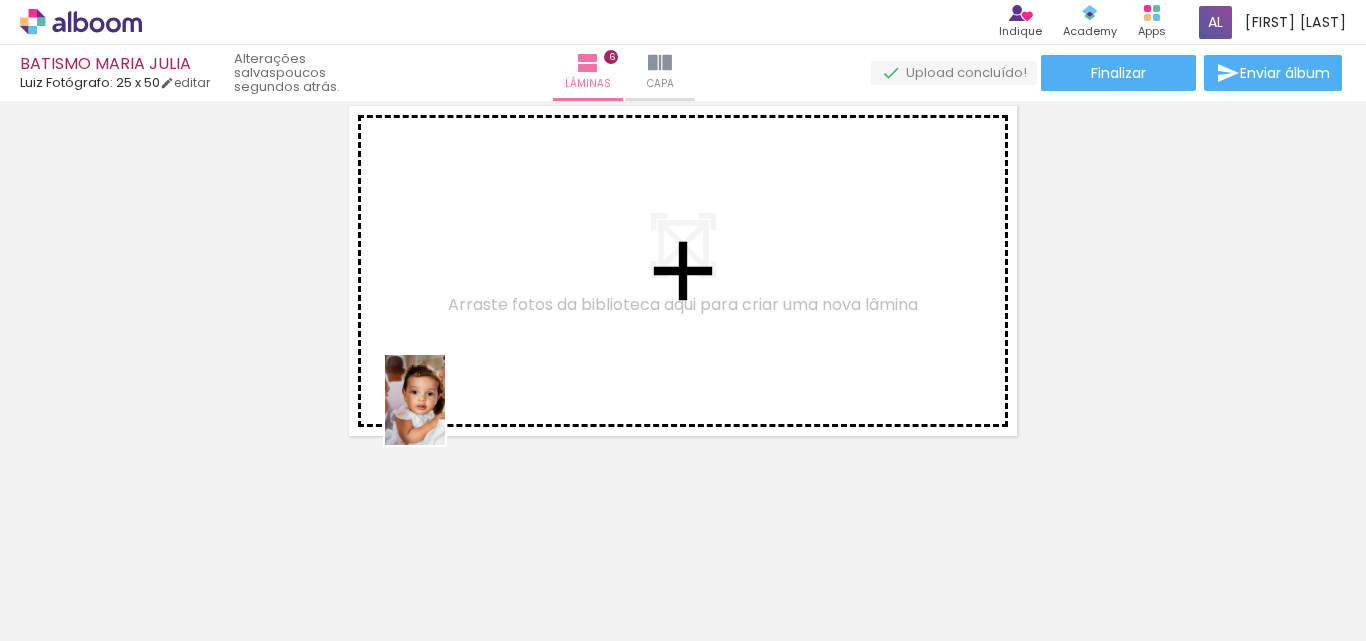 drag, startPoint x: 430, startPoint y: 582, endPoint x: 446, endPoint y: 408, distance: 174.73409 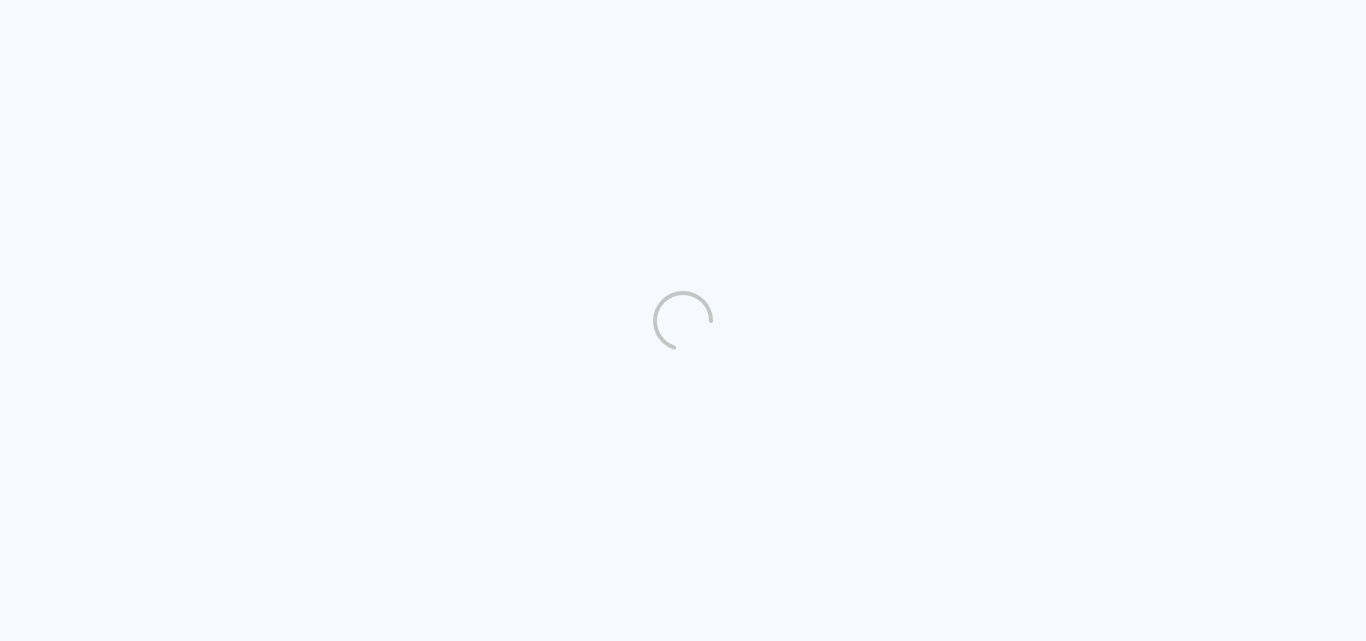 scroll, scrollTop: 0, scrollLeft: 0, axis: both 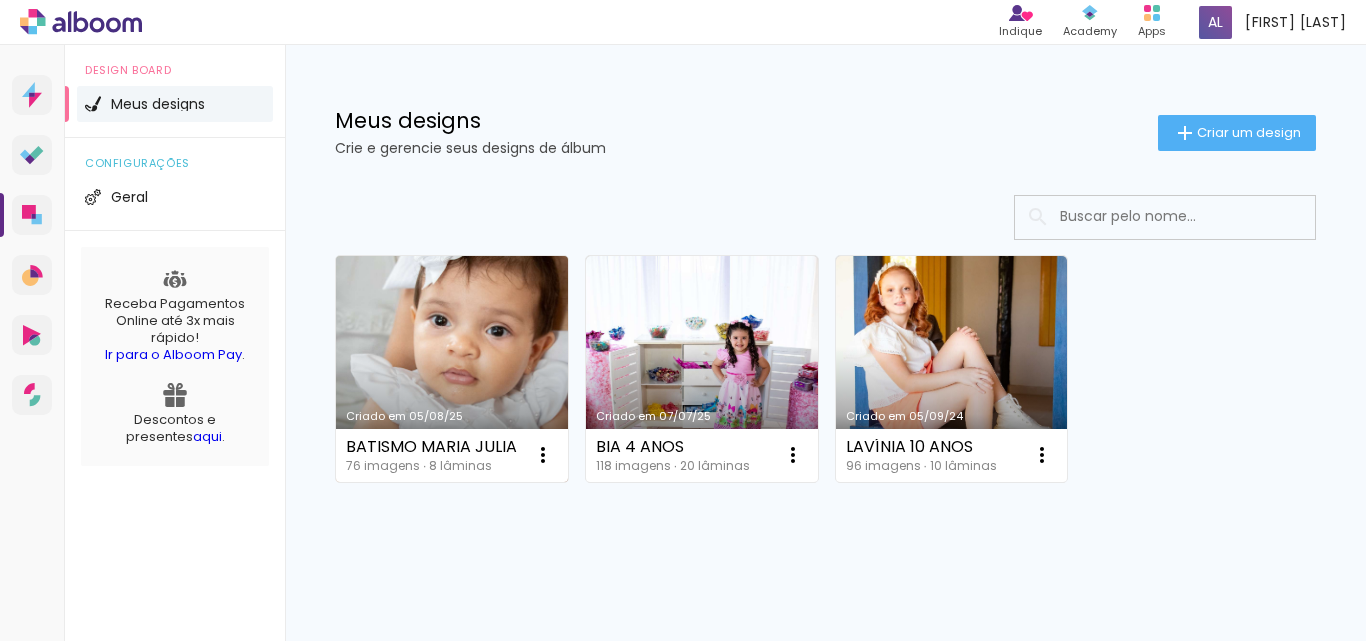 click on "Criado em 05/08/25" at bounding box center [452, 369] 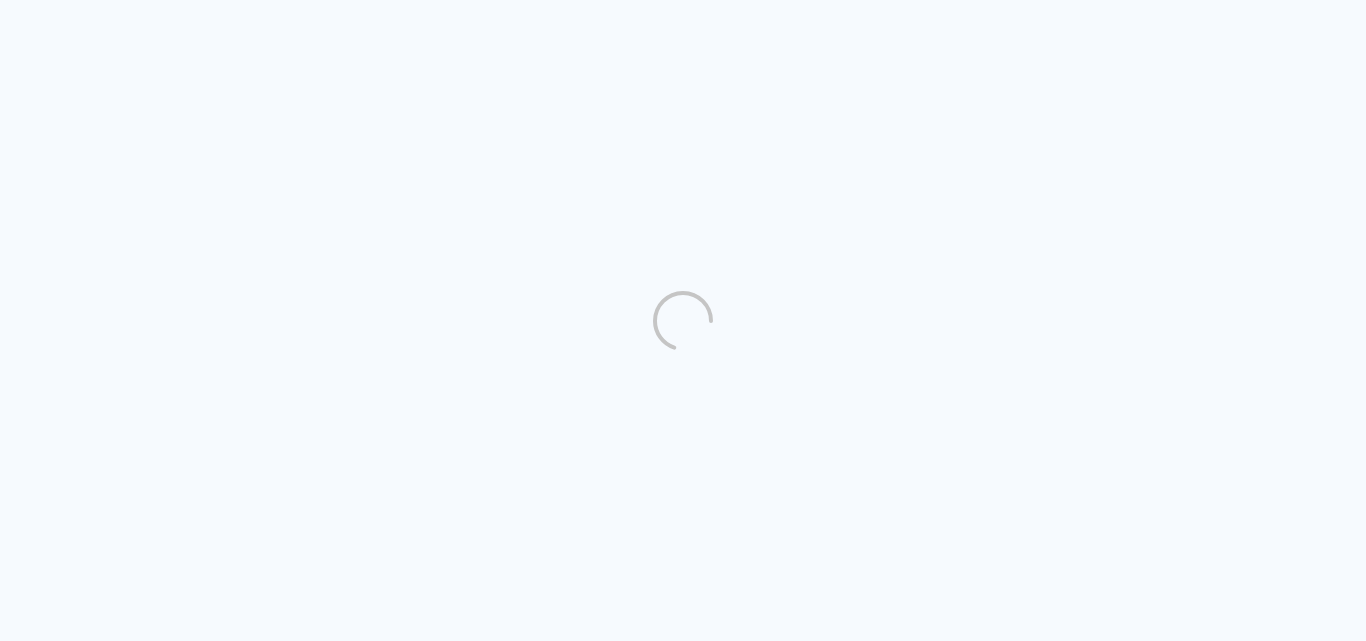 scroll, scrollTop: 0, scrollLeft: 0, axis: both 